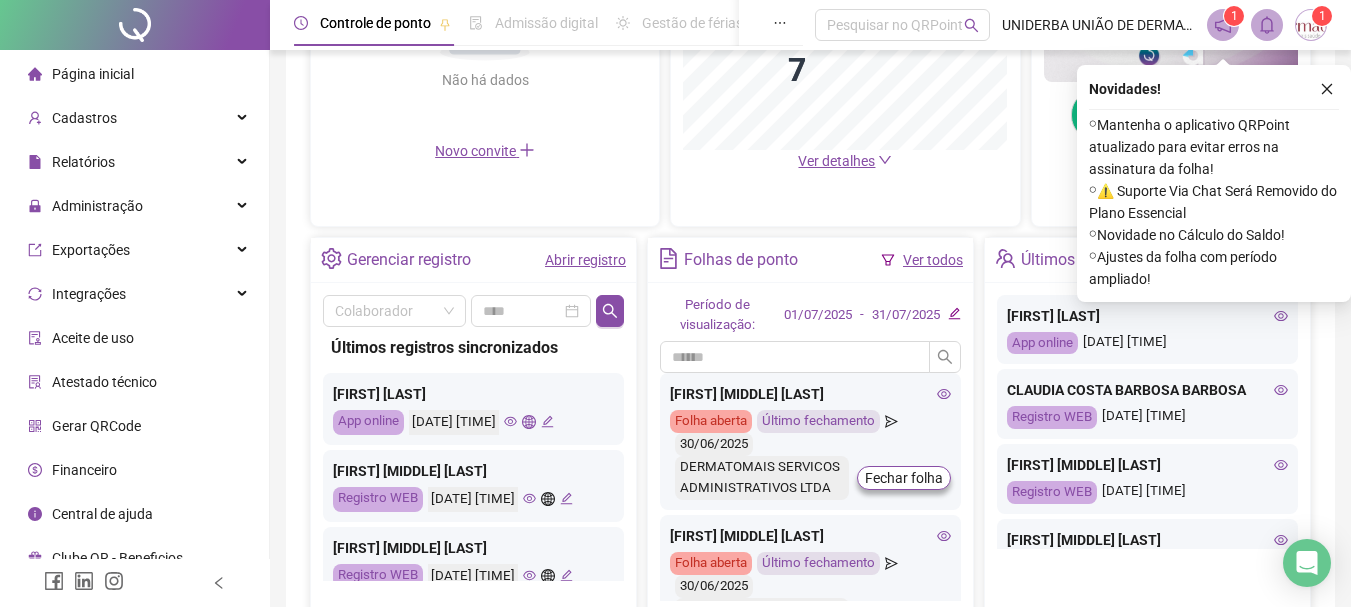 scroll, scrollTop: 600, scrollLeft: 0, axis: vertical 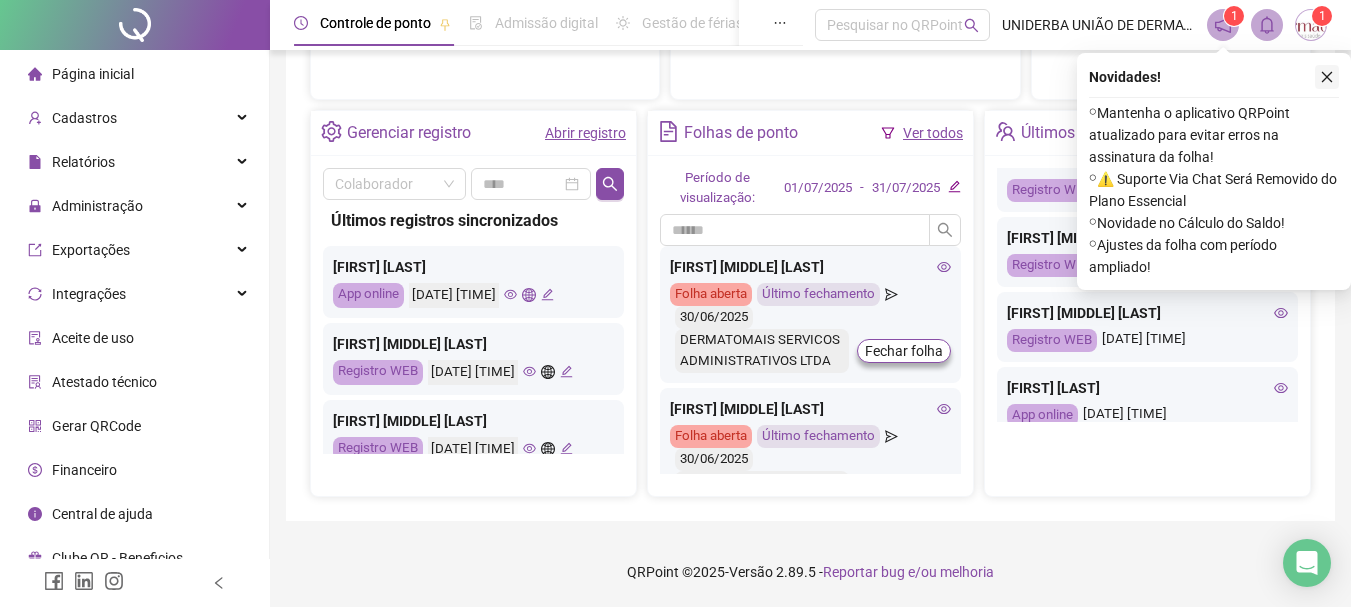 click 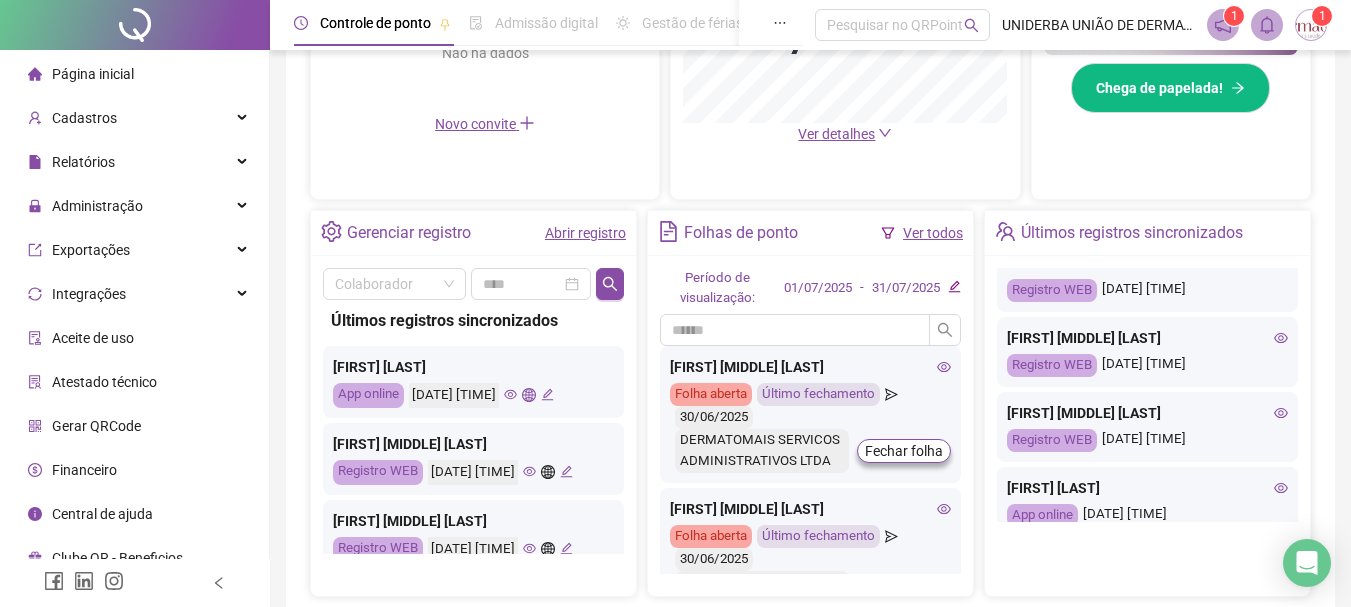 scroll, scrollTop: 715, scrollLeft: 0, axis: vertical 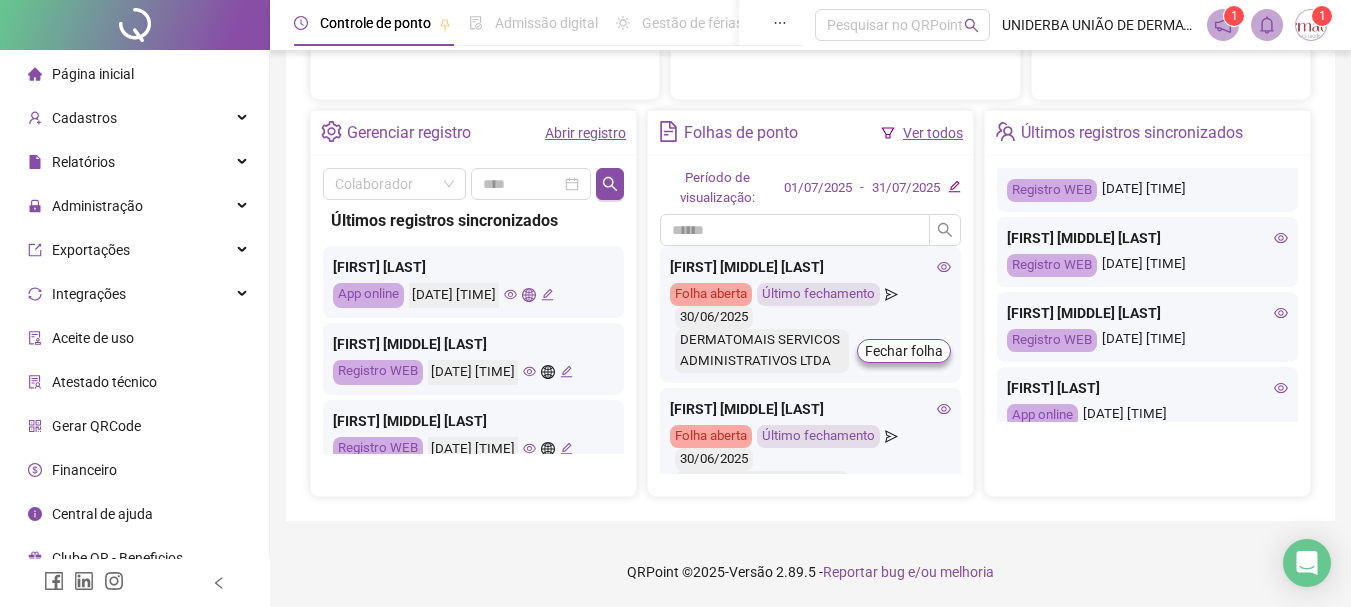 click 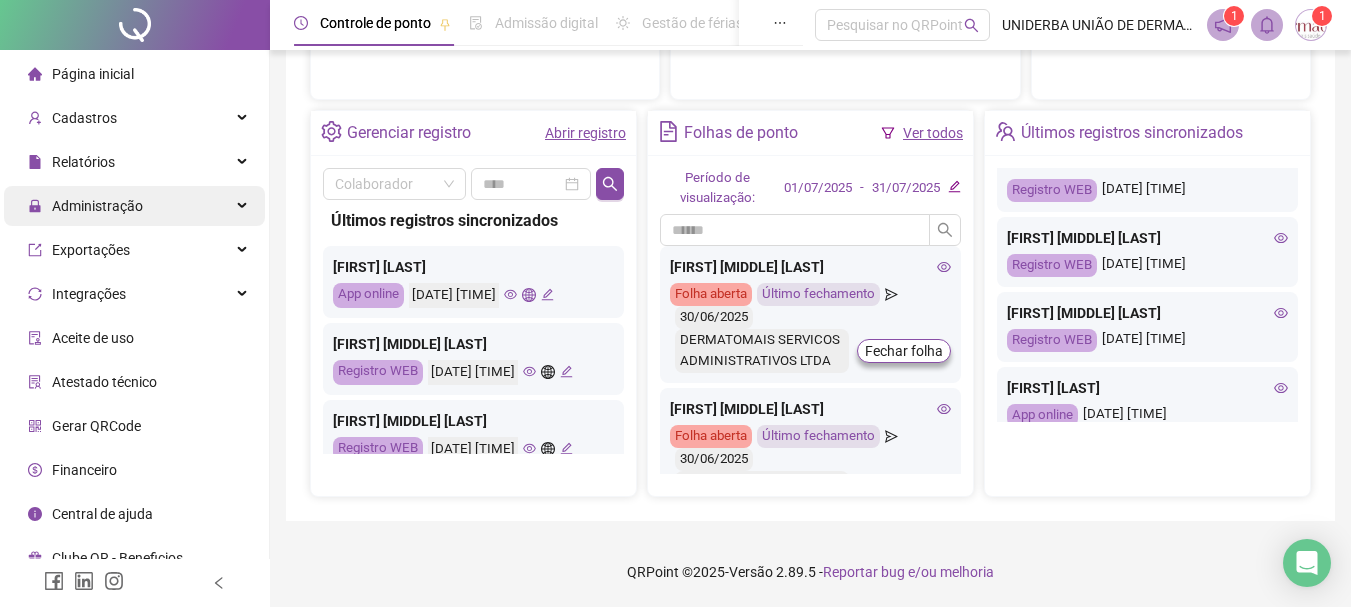 click on "Administração" at bounding box center (97, 206) 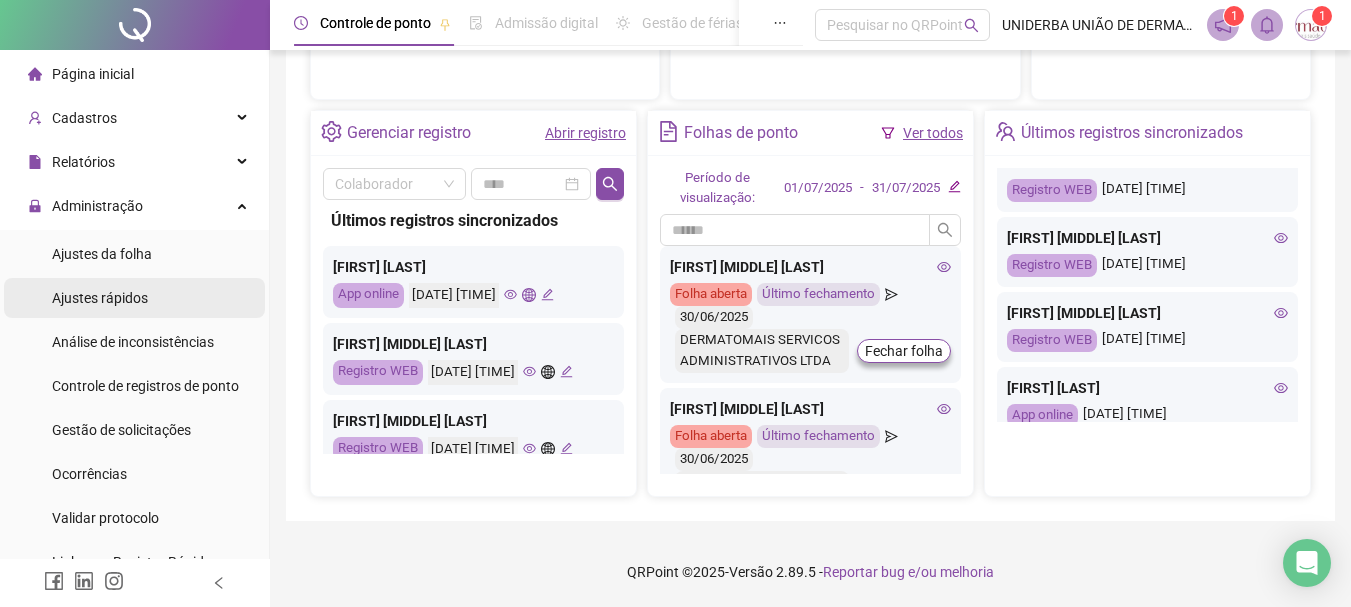 click on "Ajustes rápidos" at bounding box center [100, 298] 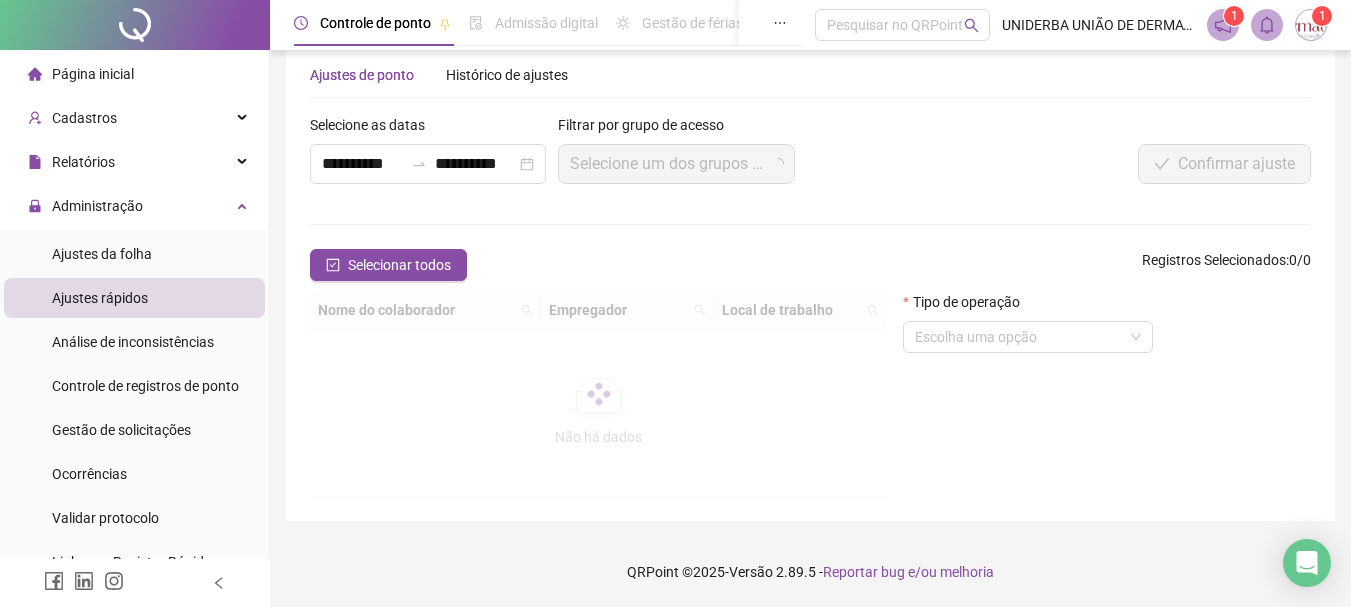 scroll, scrollTop: 38, scrollLeft: 0, axis: vertical 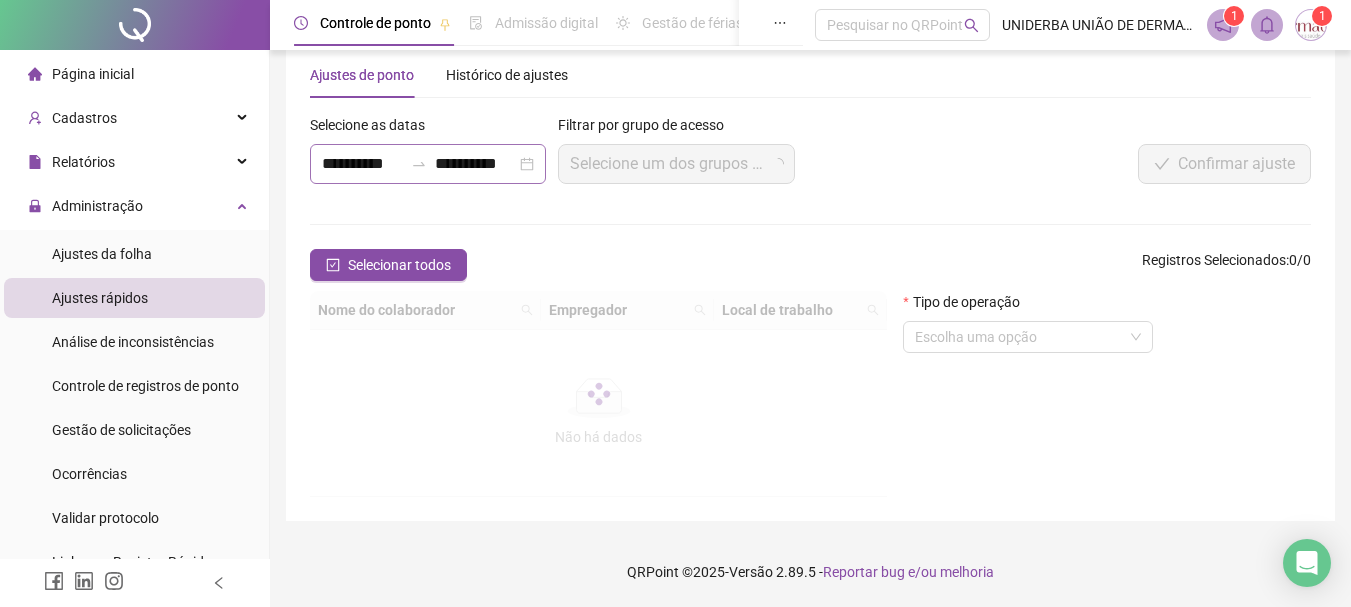 click on "**********" at bounding box center [428, 164] 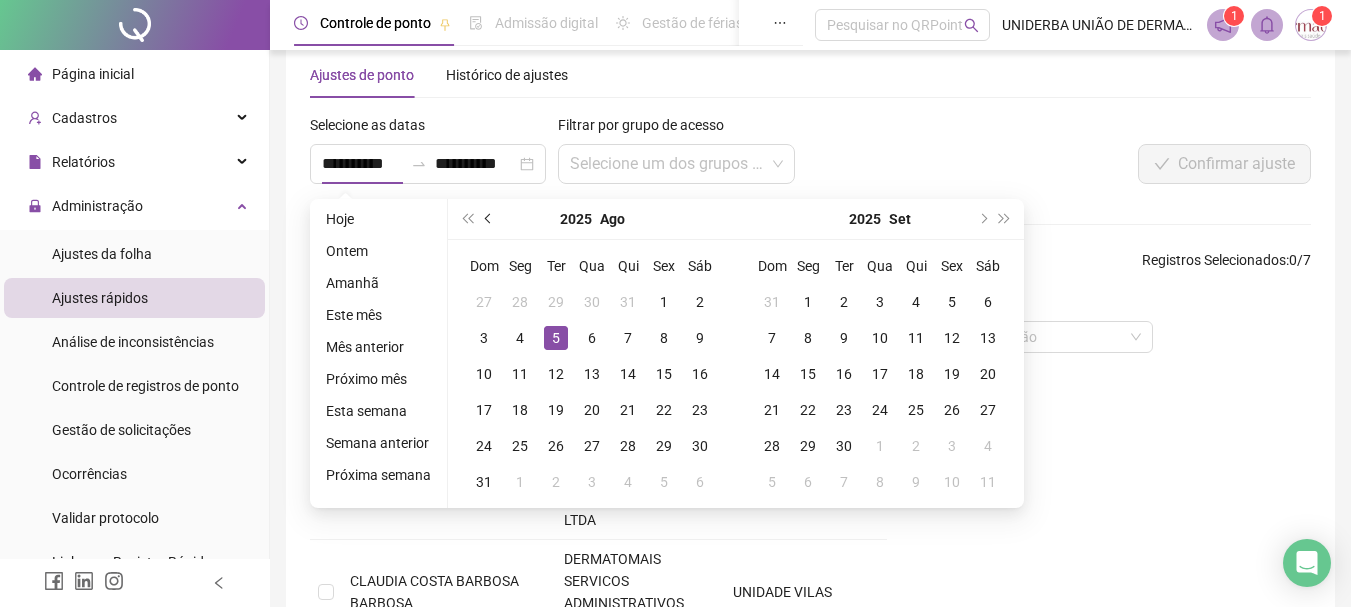 click at bounding box center (489, 219) 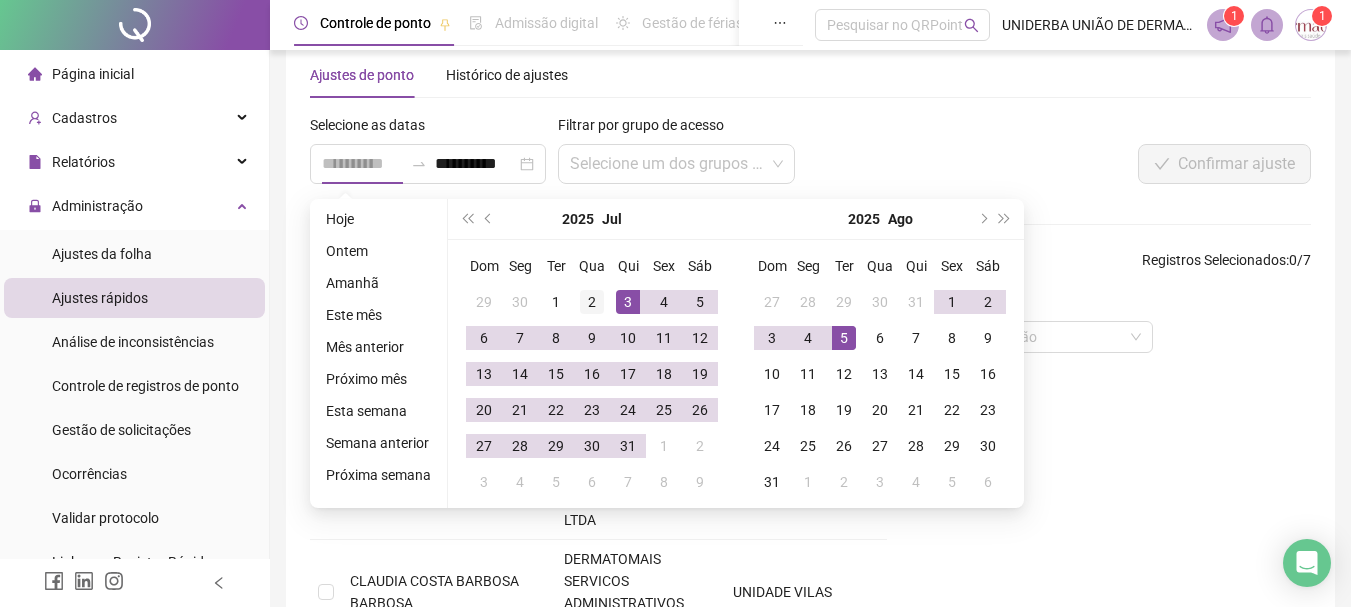 type on "**********" 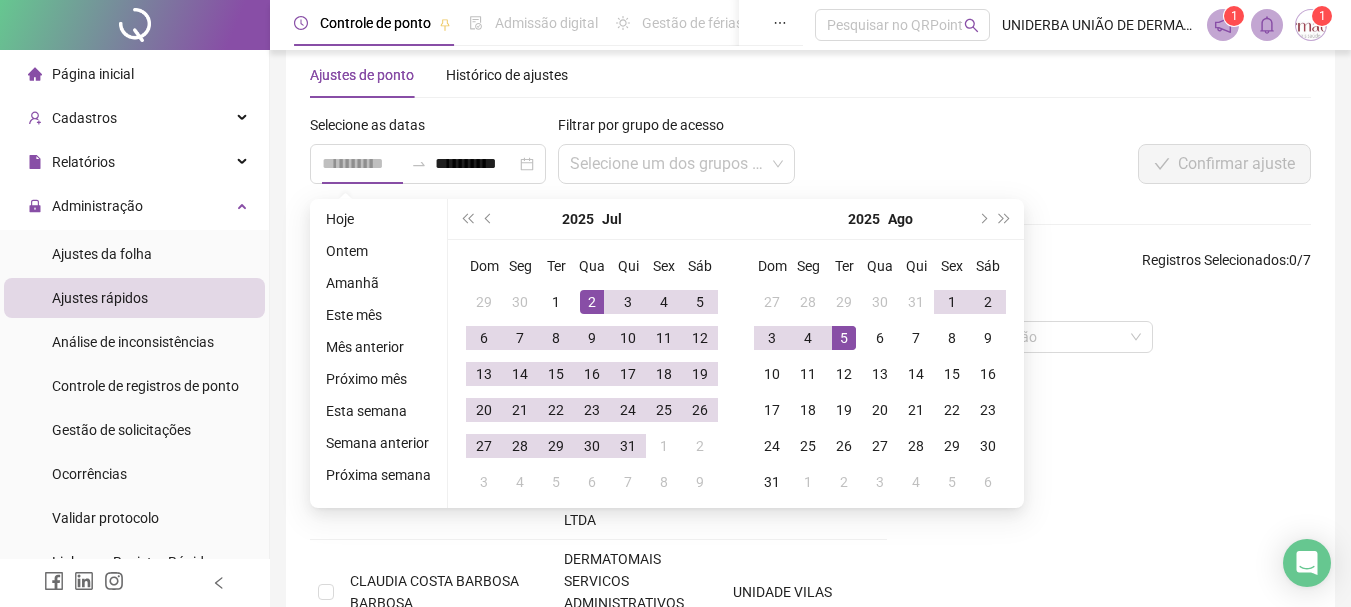 click on "2" at bounding box center [592, 302] 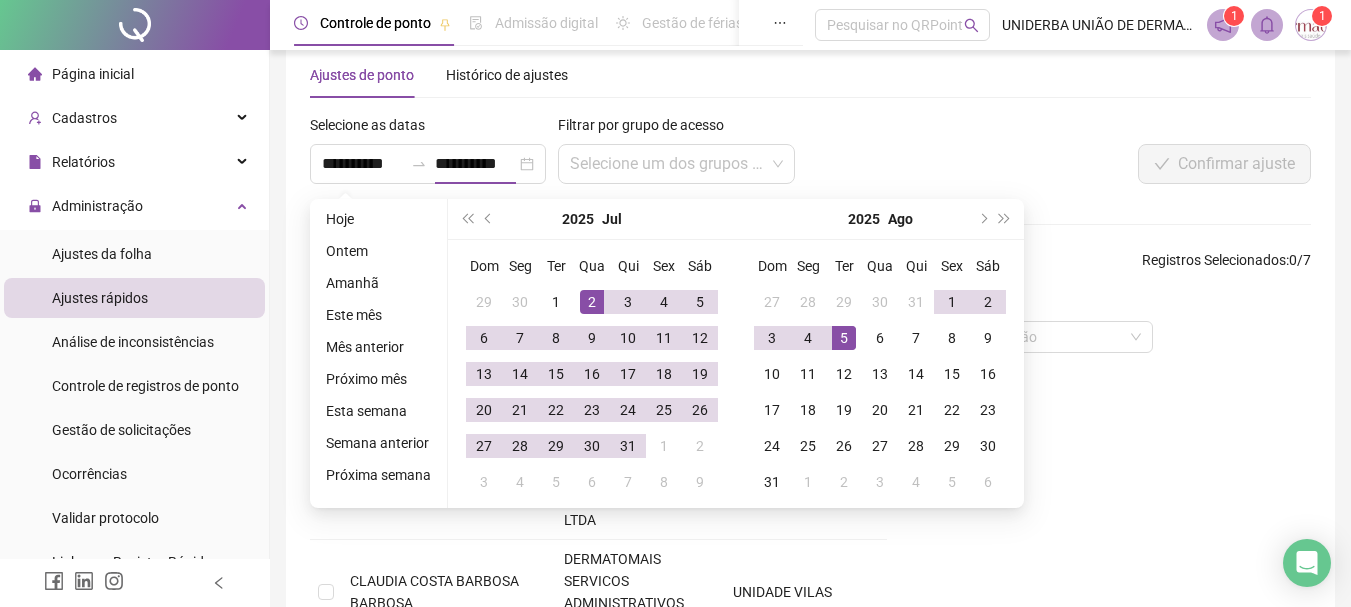 type on "**********" 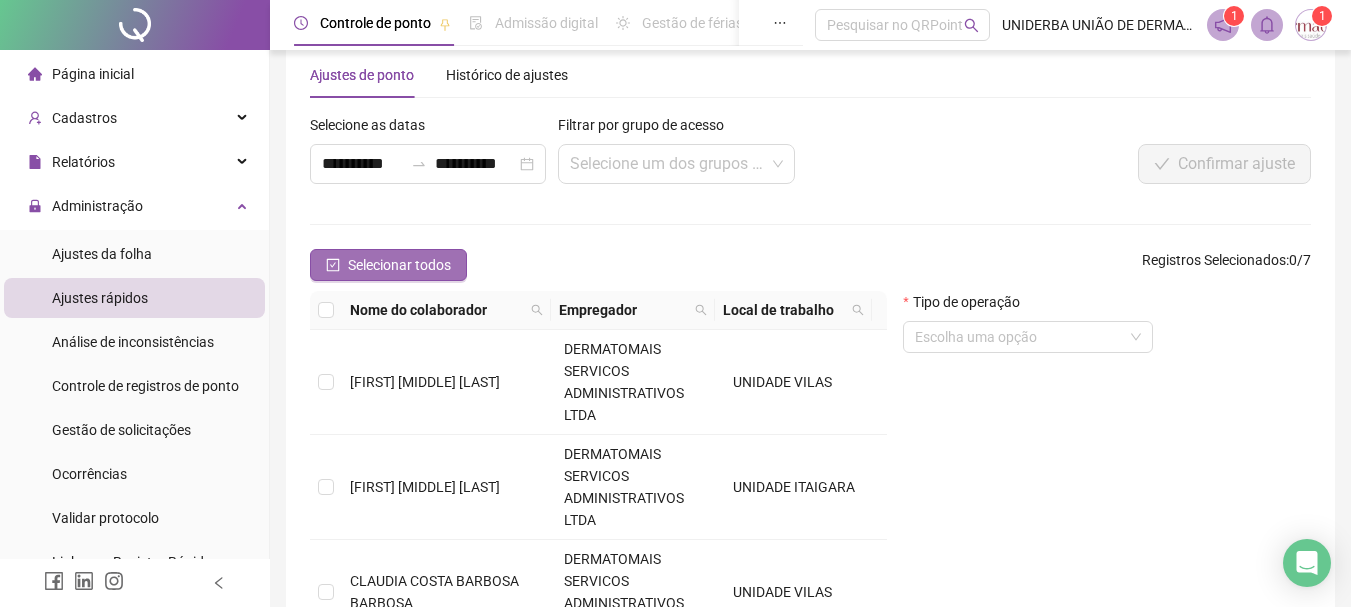 click on "Selecionar todos" at bounding box center [399, 265] 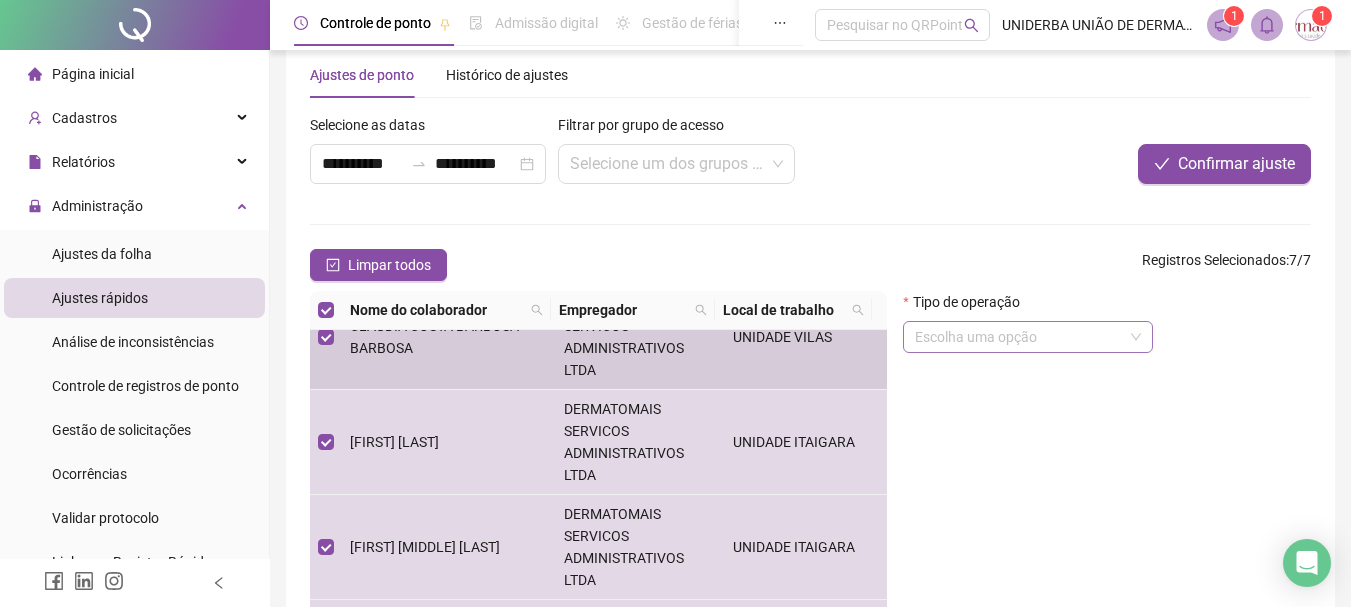 scroll, scrollTop: 300, scrollLeft: 0, axis: vertical 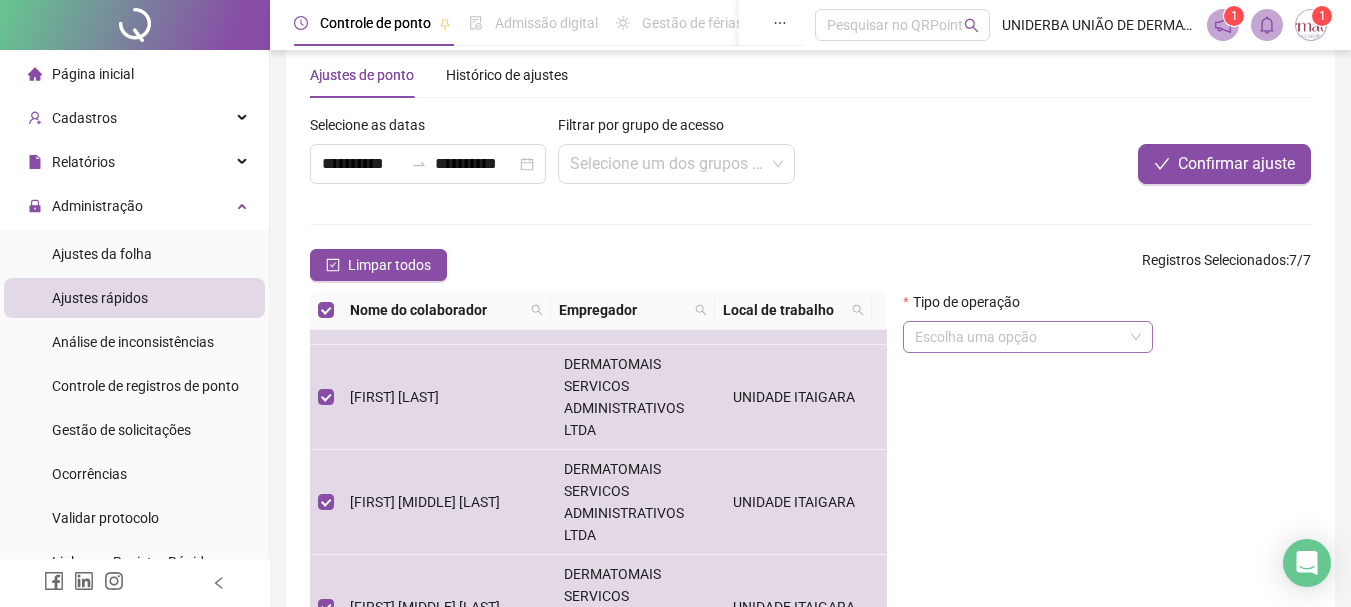 click at bounding box center [1019, 337] 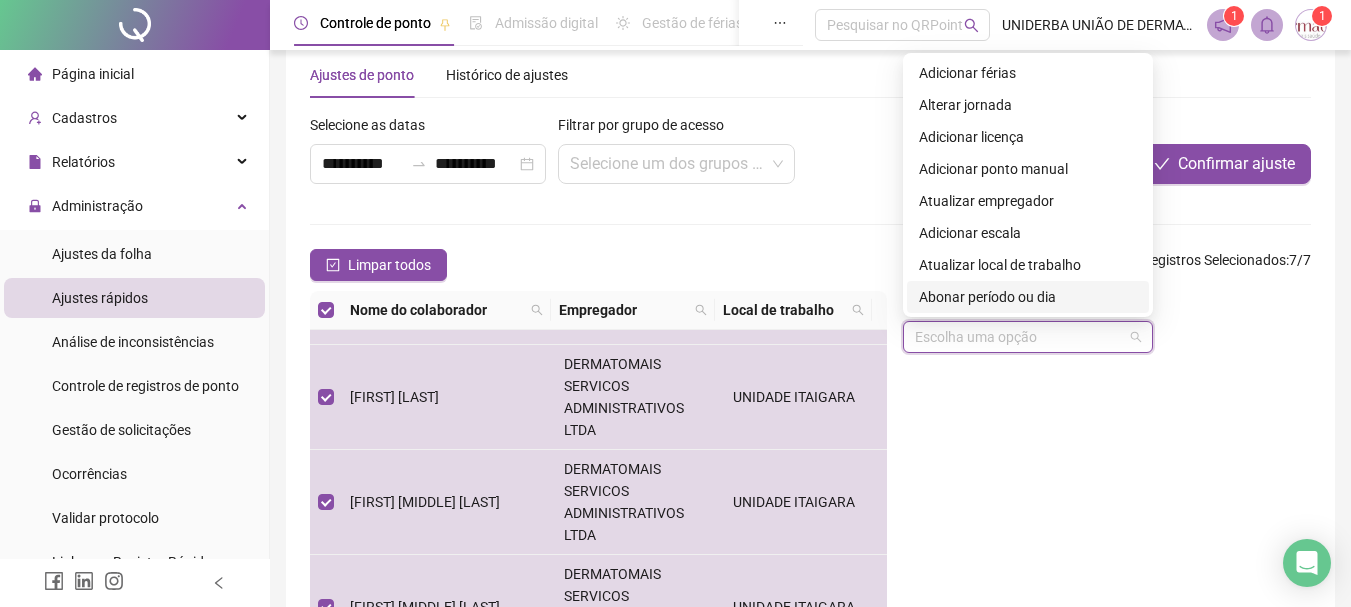 click on "Abonar período ou dia" at bounding box center [1028, 297] 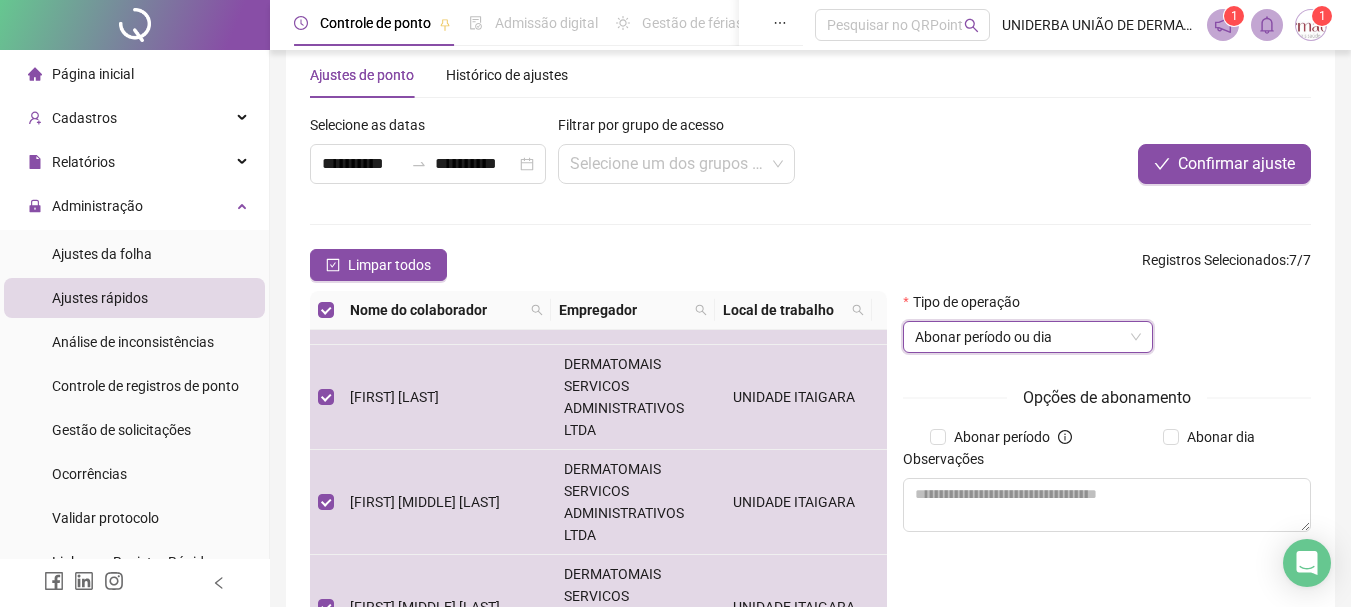 scroll, scrollTop: 138, scrollLeft: 0, axis: vertical 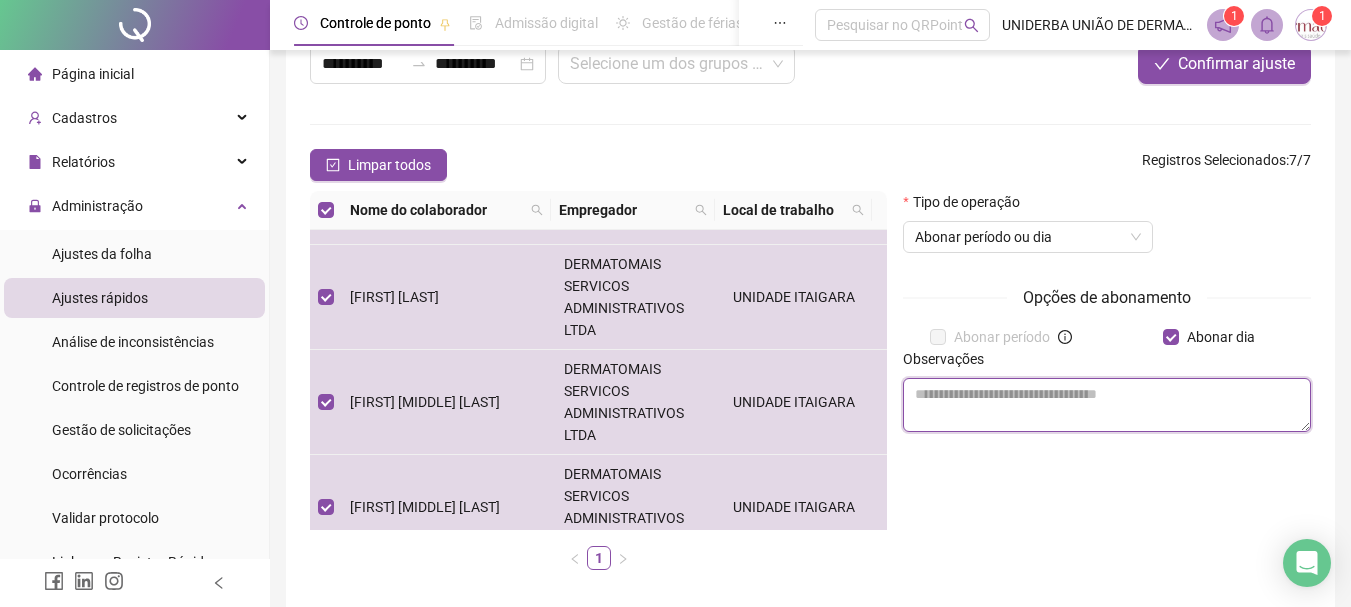 click at bounding box center [1107, 405] 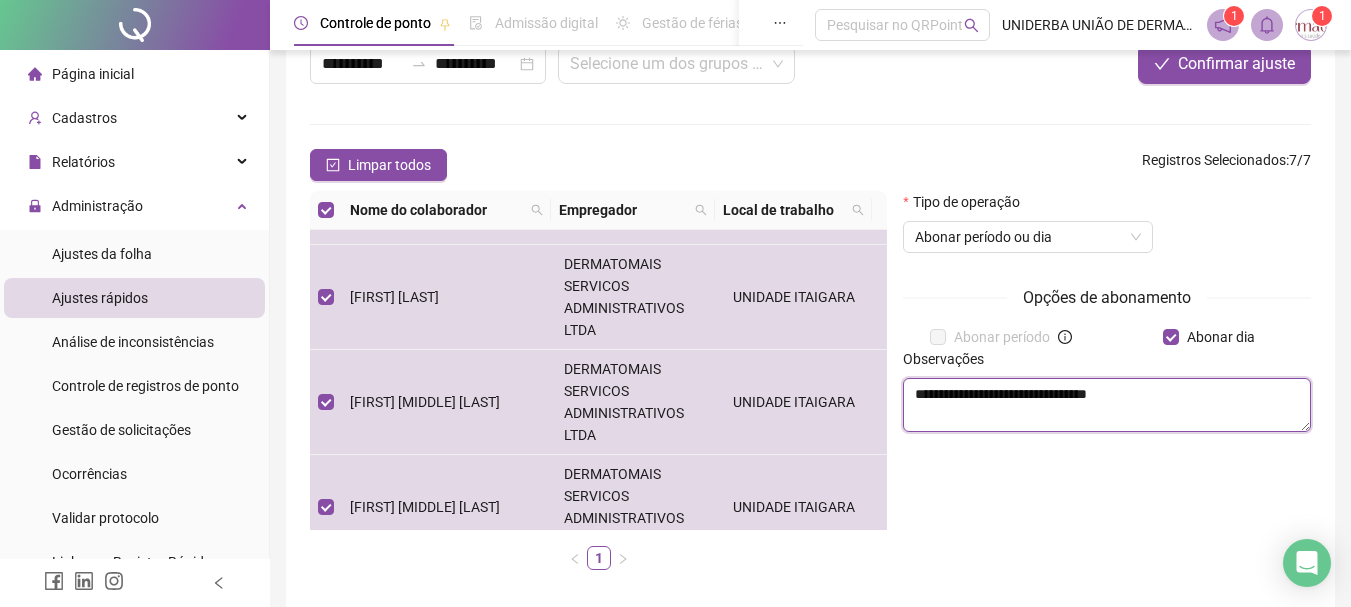 type on "**********" 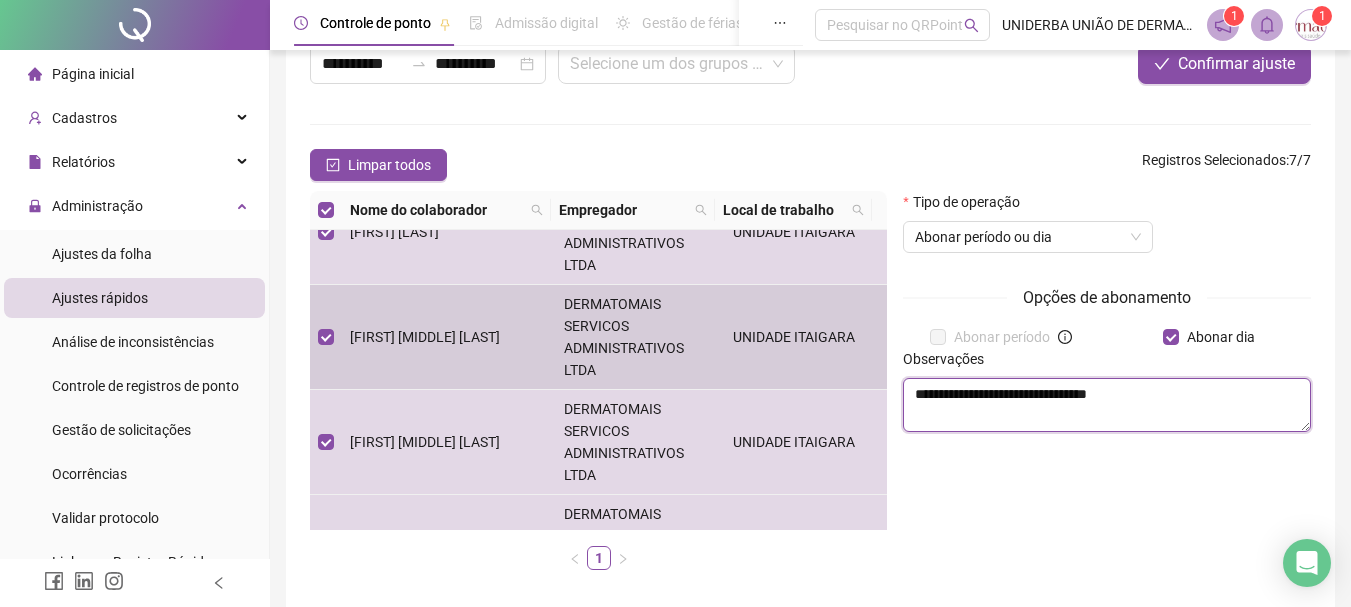 scroll, scrollTop: 435, scrollLeft: 0, axis: vertical 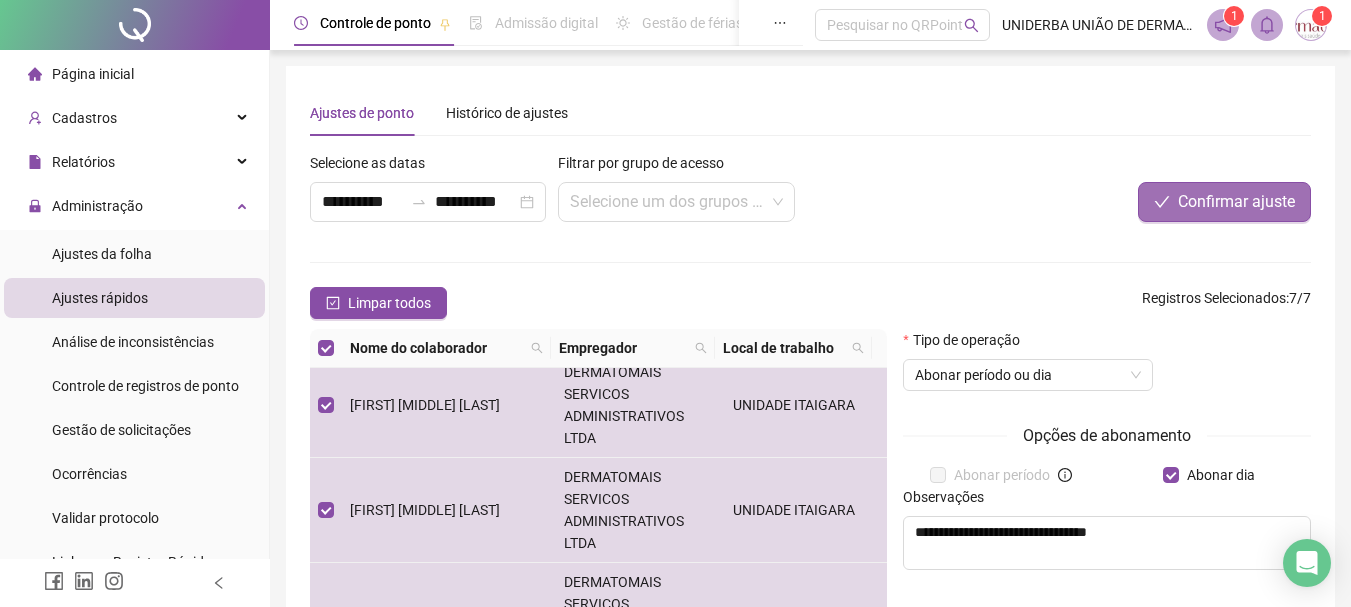 click on "Confirmar ajuste" at bounding box center (1224, 202) 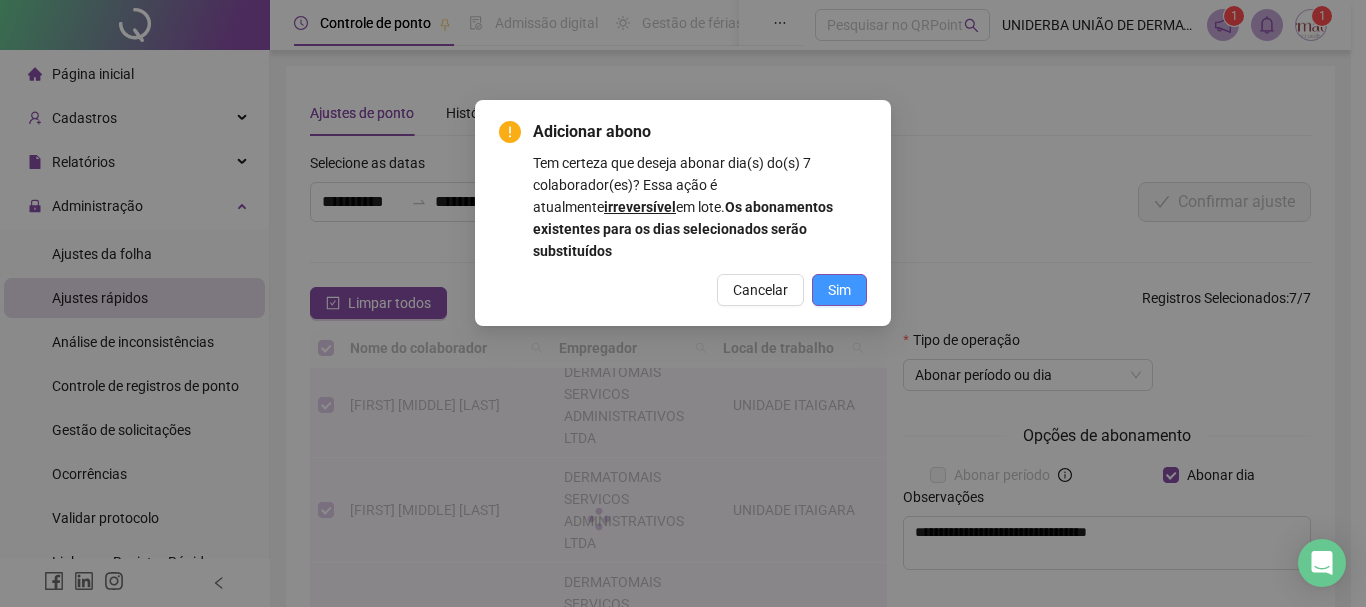 click on "Sim" at bounding box center (839, 290) 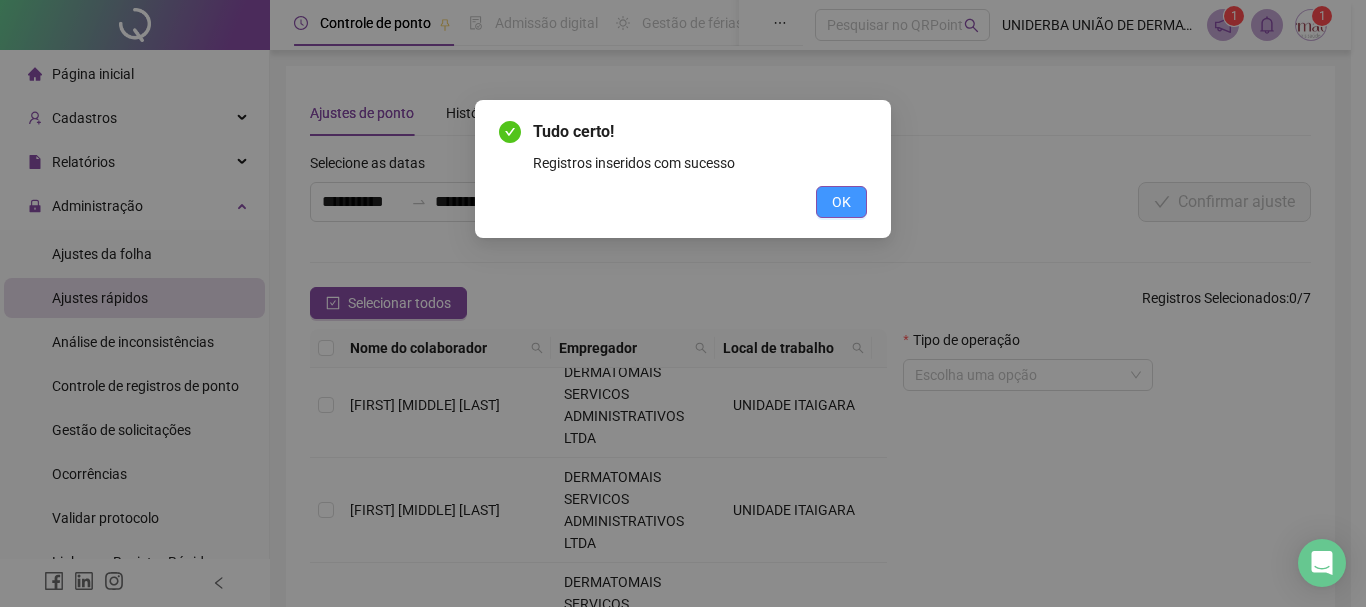click on "OK" at bounding box center (841, 202) 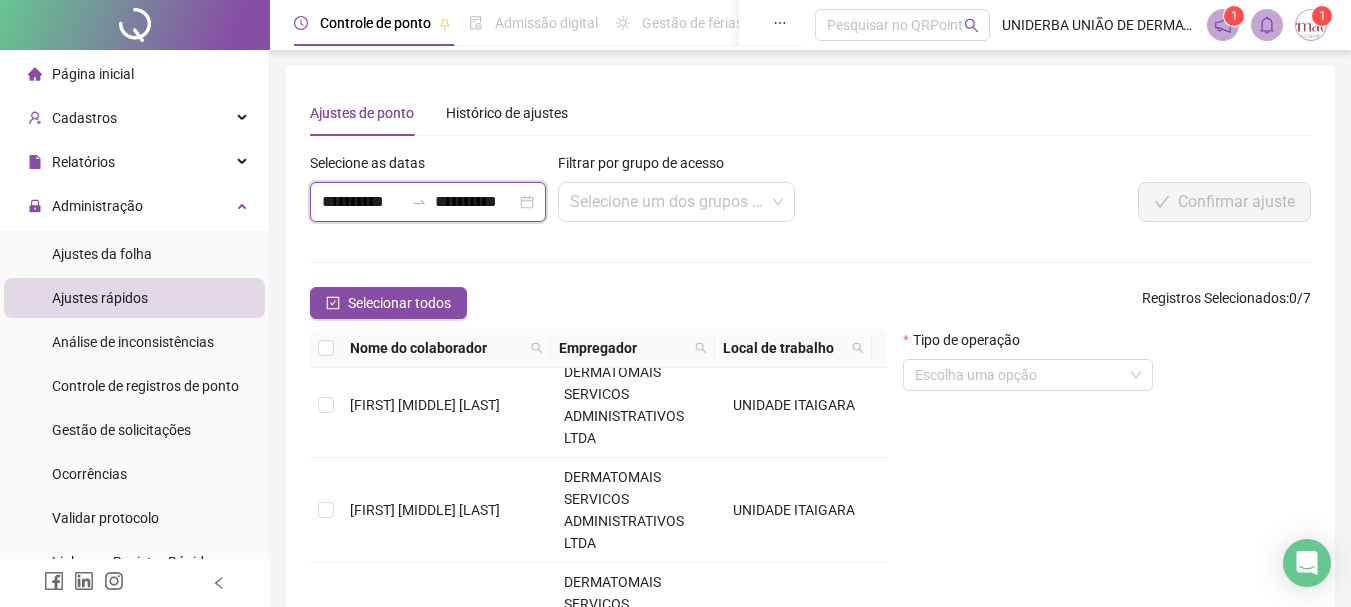 click on "**********" at bounding box center [362, 202] 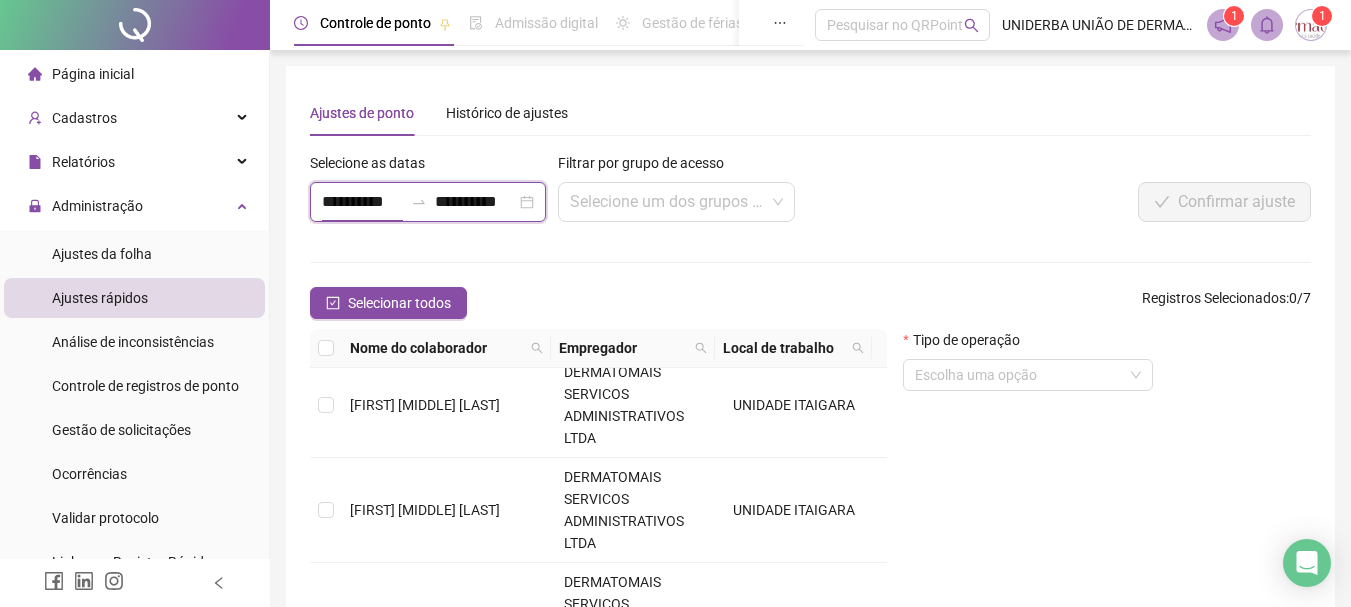 click 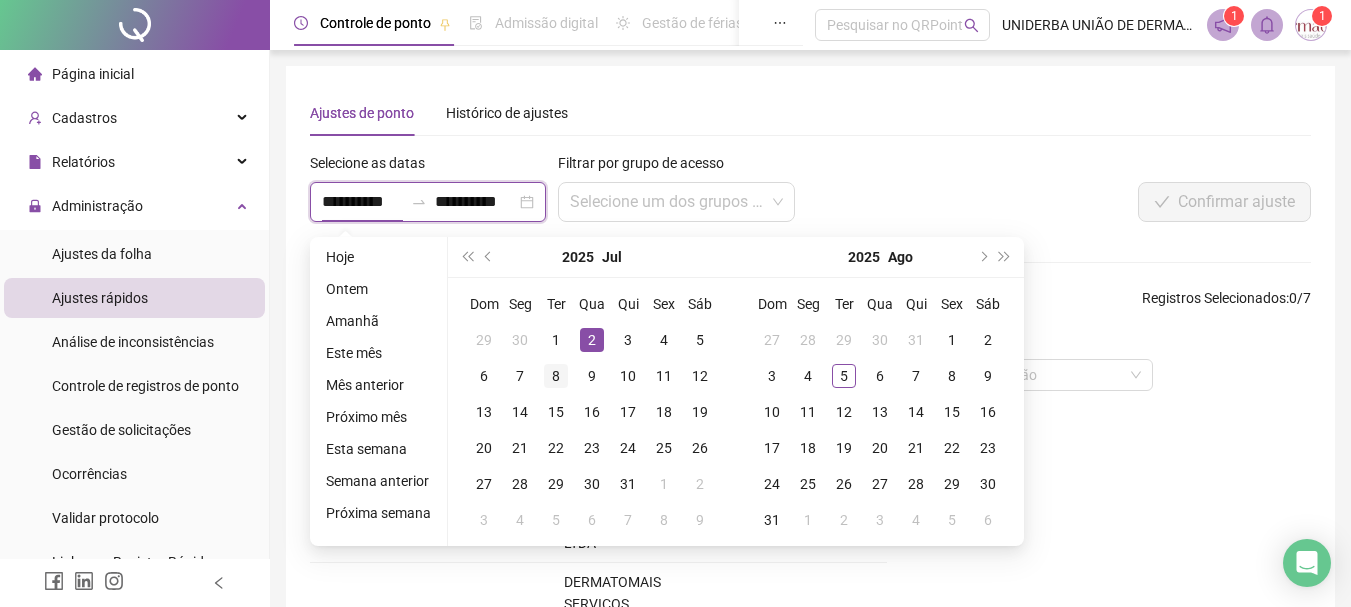 type on "**********" 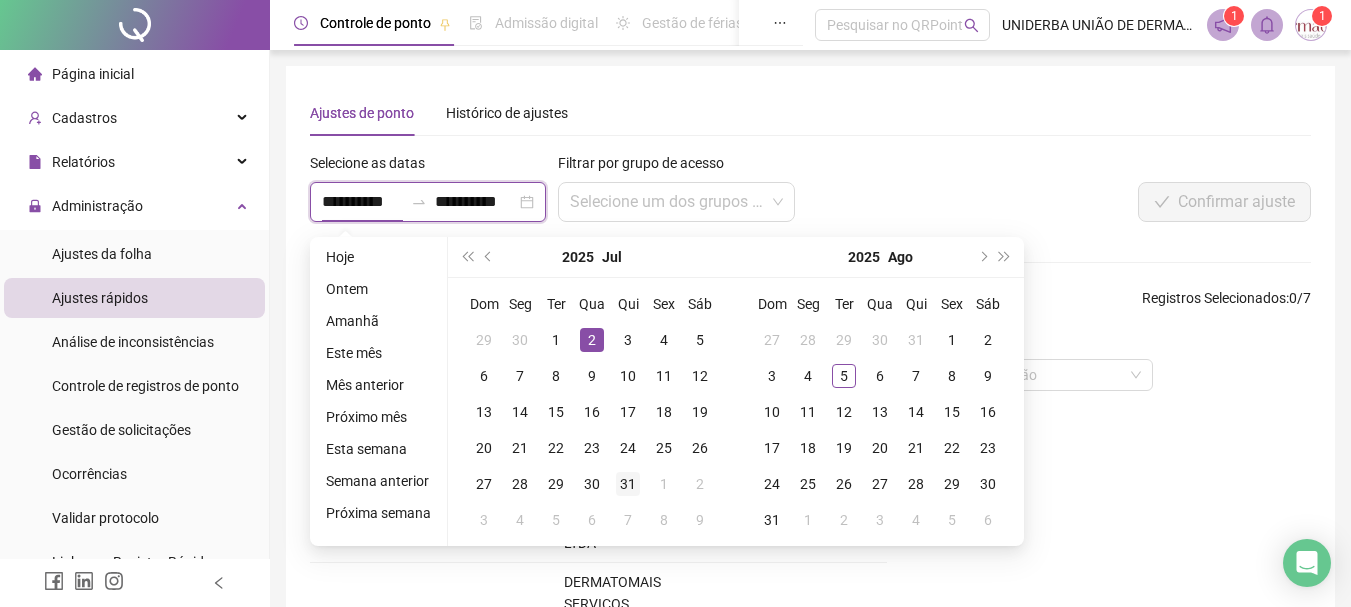 type on "**********" 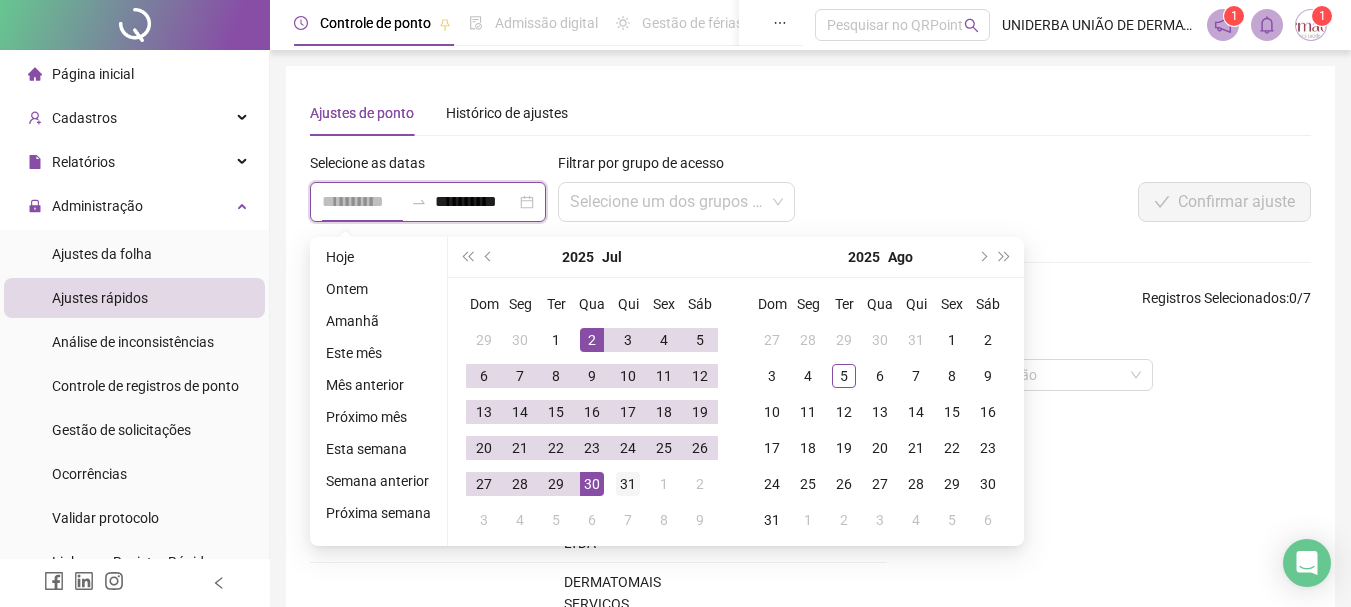 type on "**********" 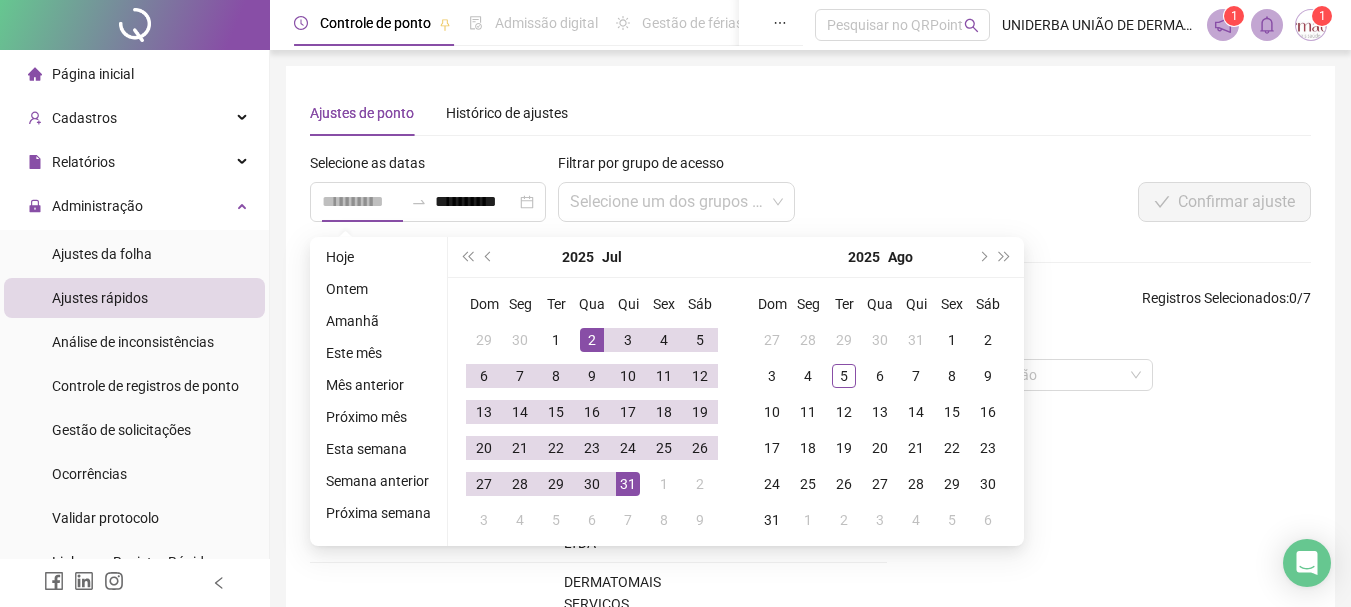 click on "31" at bounding box center [628, 484] 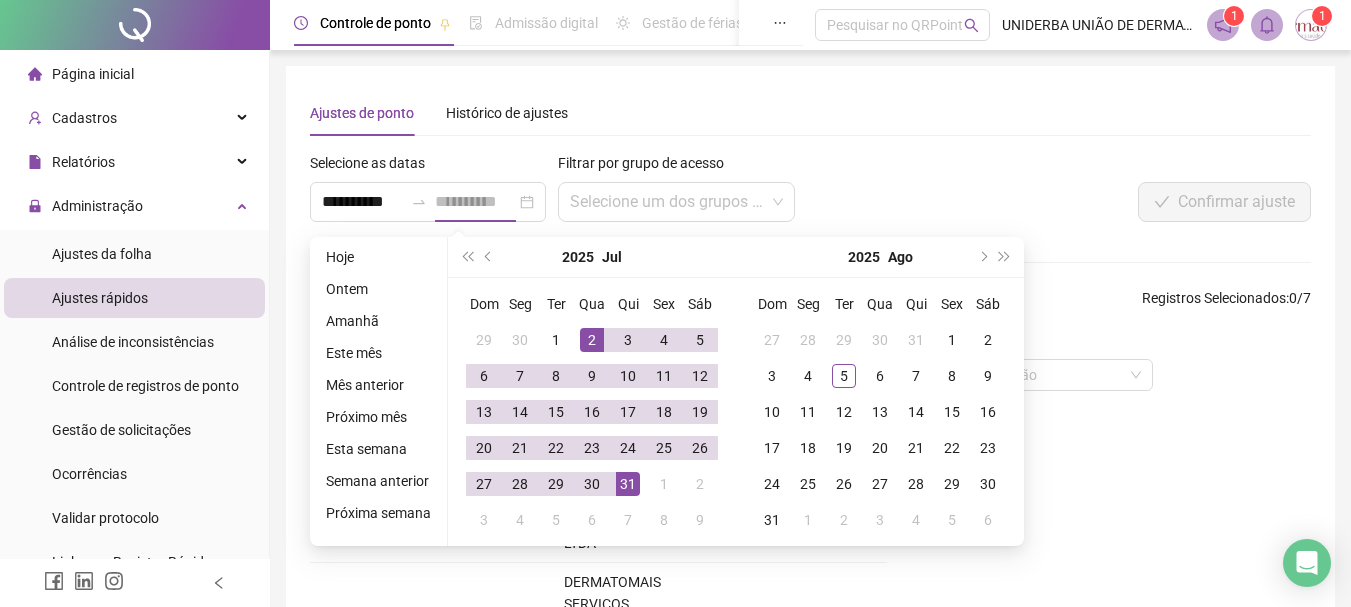 click on "31" at bounding box center [628, 484] 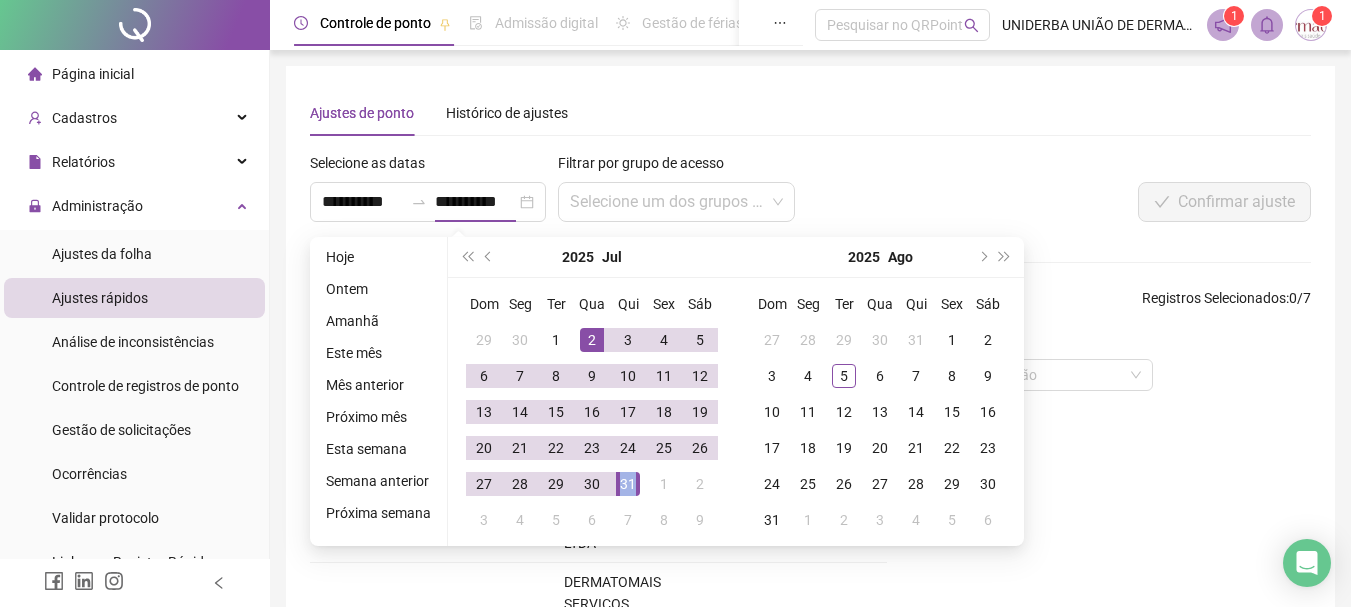 type on "**********" 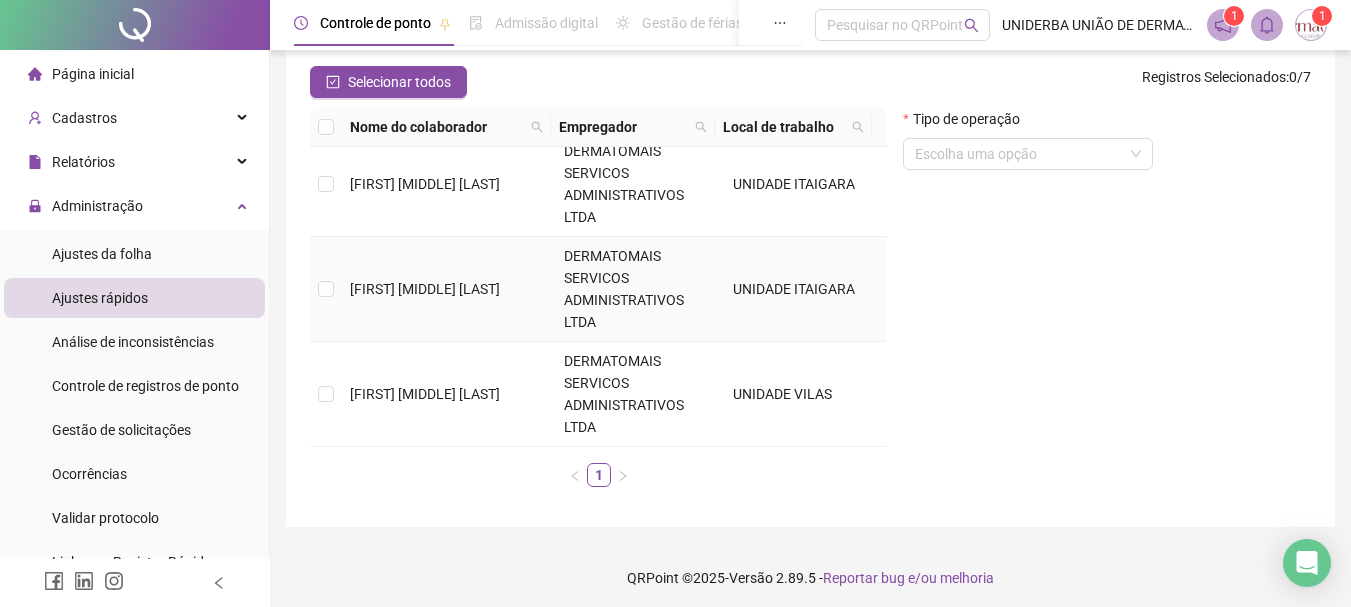 scroll, scrollTop: 227, scrollLeft: 0, axis: vertical 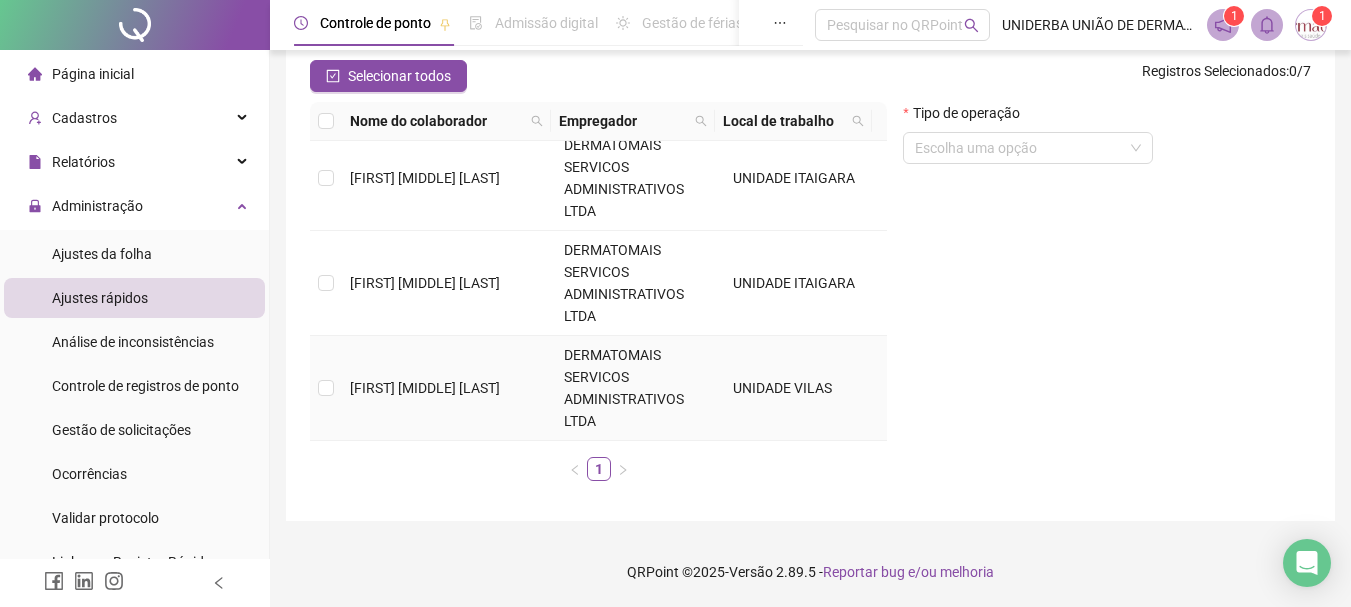 click on "[FIRST] [MIDDLE] [LAST]" at bounding box center [449, 388] 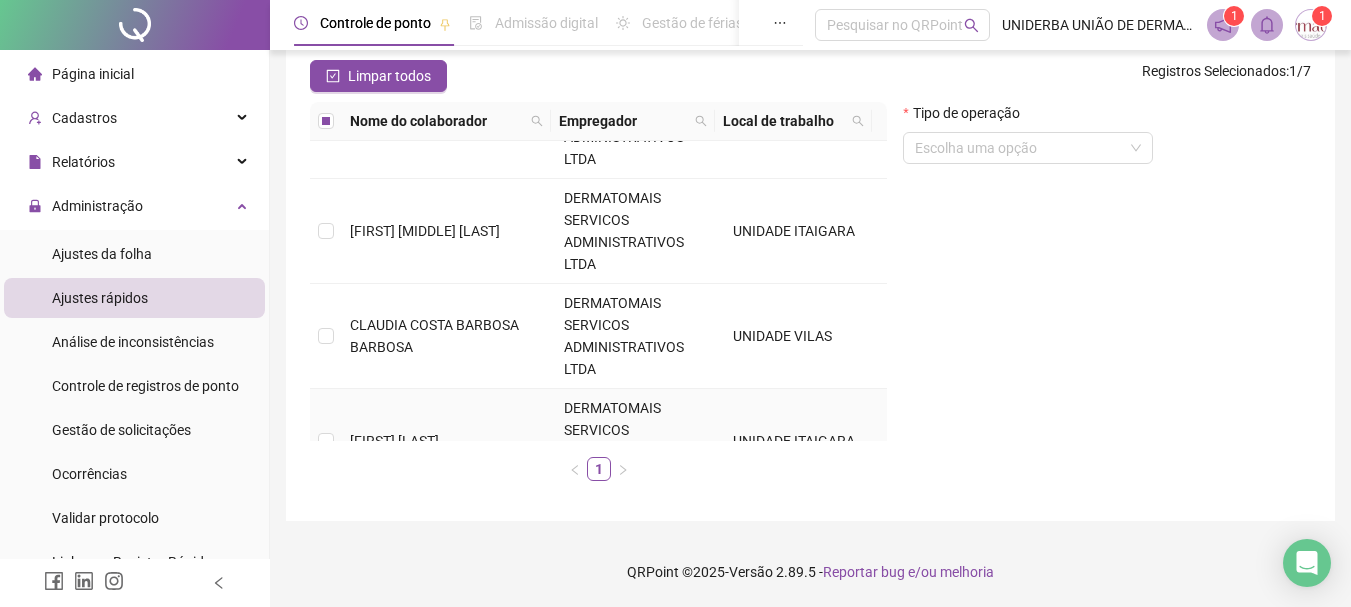 scroll, scrollTop: 35, scrollLeft: 0, axis: vertical 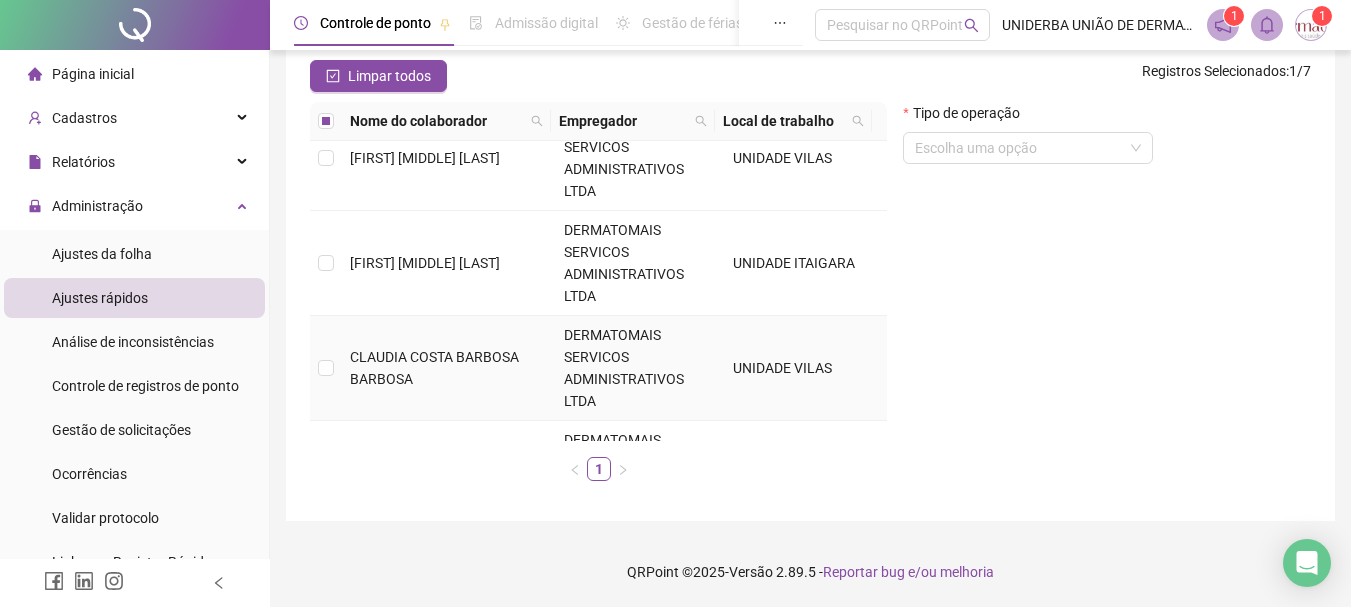 click on "CLAUDIA COSTA BARBOSA BARBOSA" at bounding box center (434, 368) 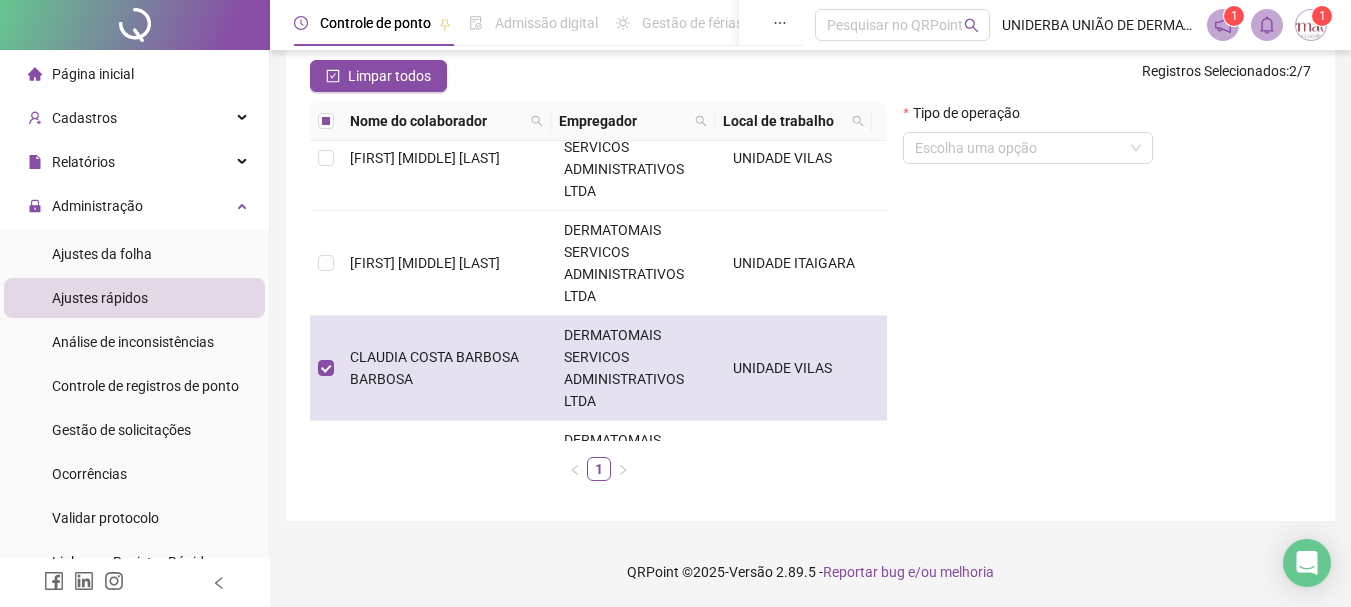 scroll, scrollTop: 0, scrollLeft: 0, axis: both 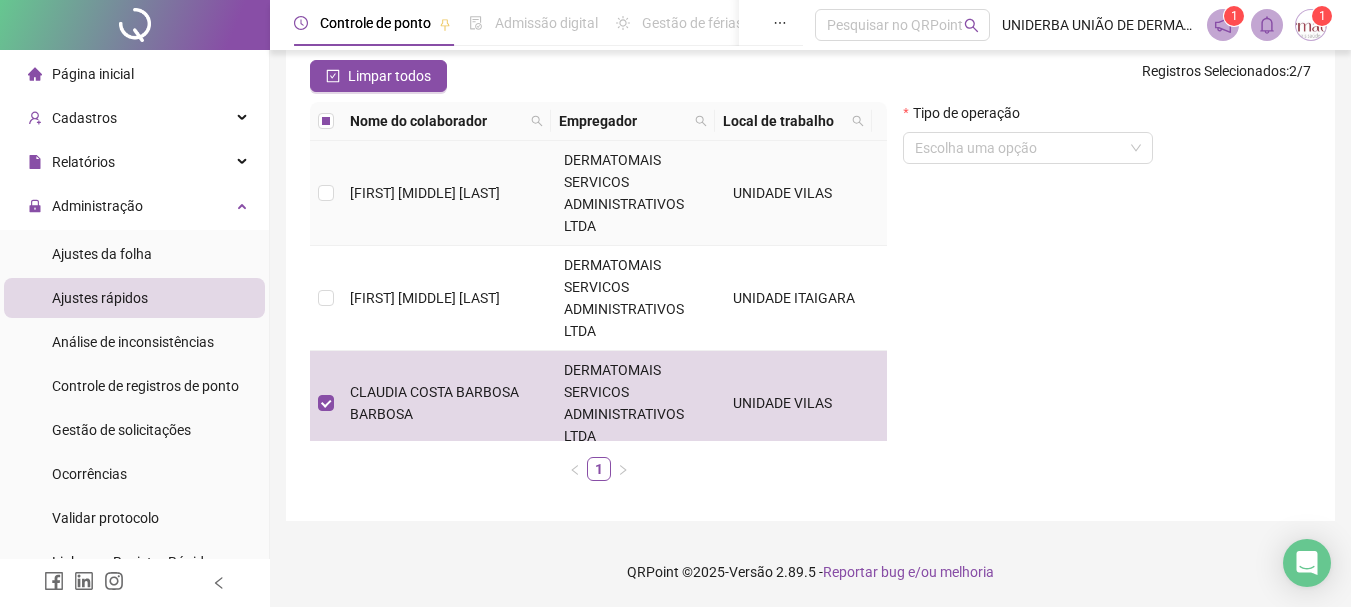 click on "[FIRST] [MIDDLE] [LAST]" at bounding box center [449, 193] 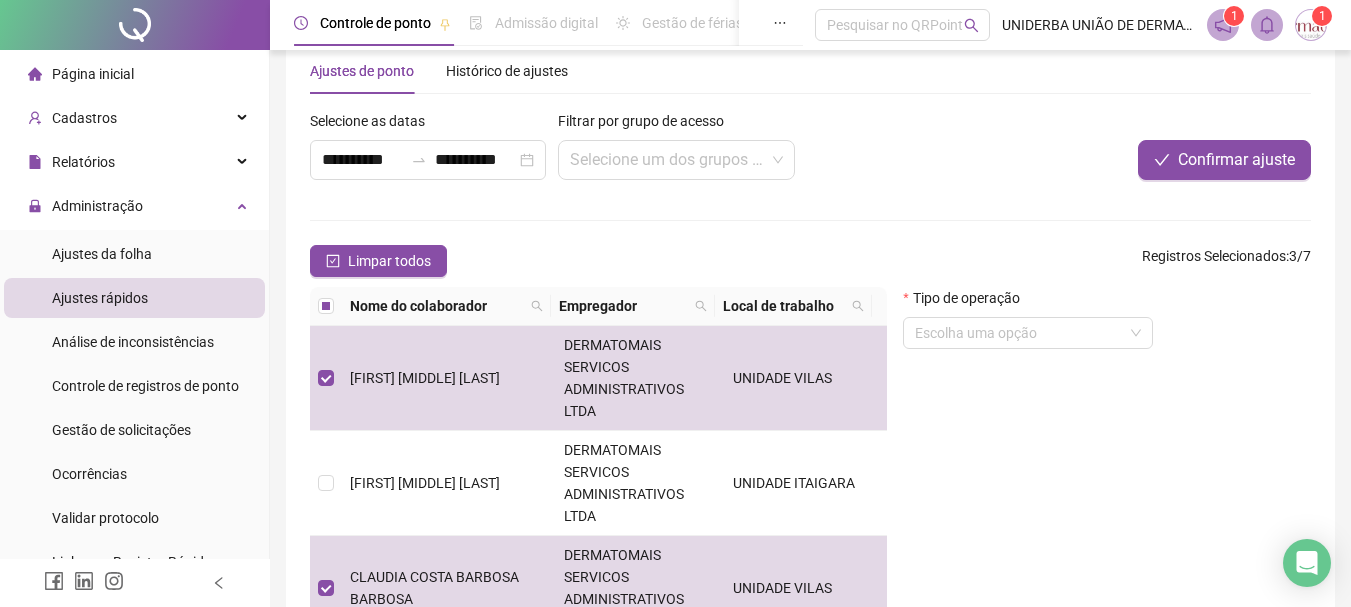 scroll, scrollTop: 27, scrollLeft: 0, axis: vertical 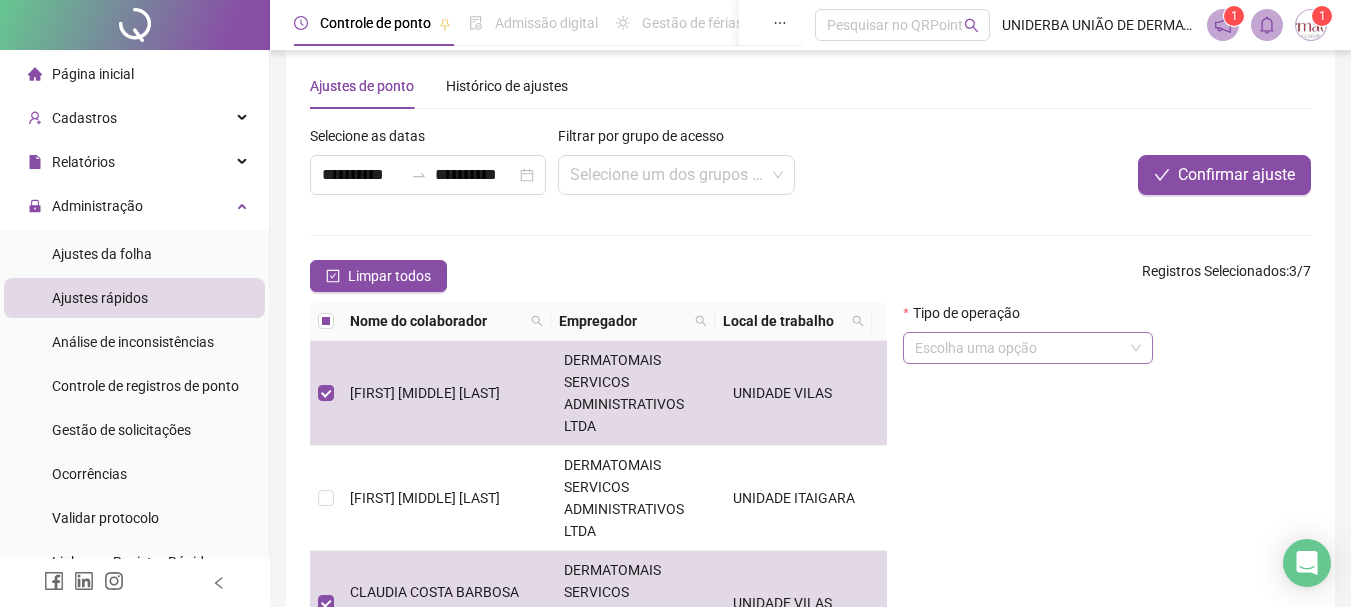 click at bounding box center [1019, 348] 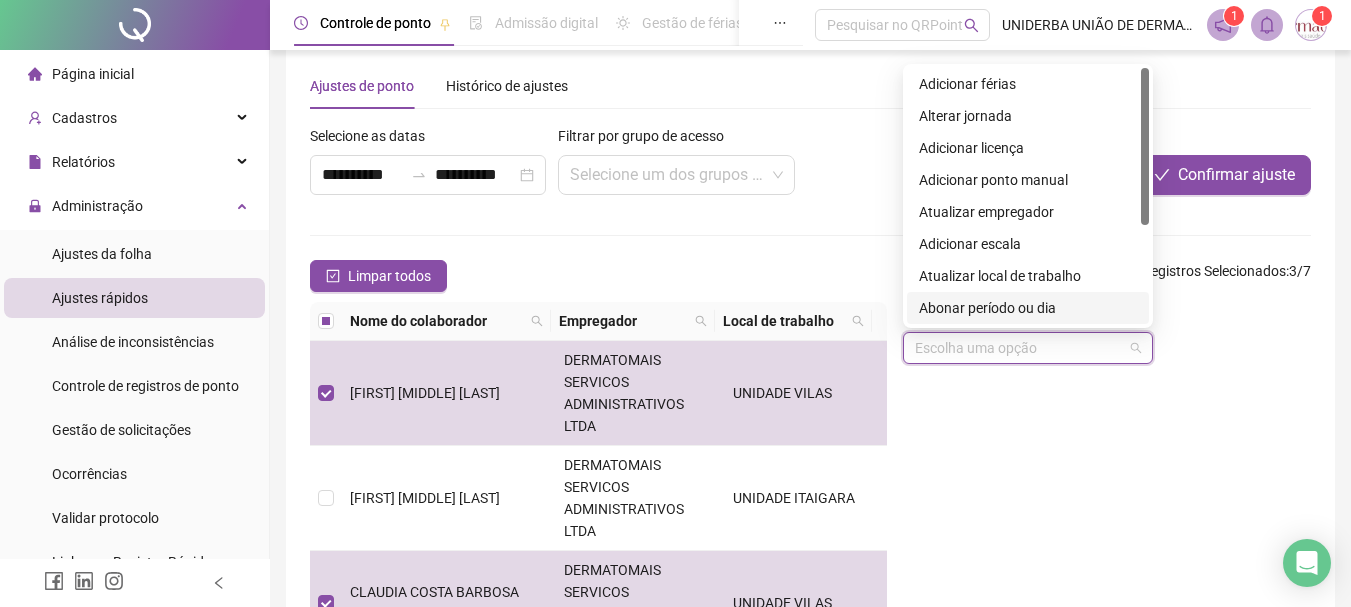 click on "Abonar período ou dia" at bounding box center (1028, 308) 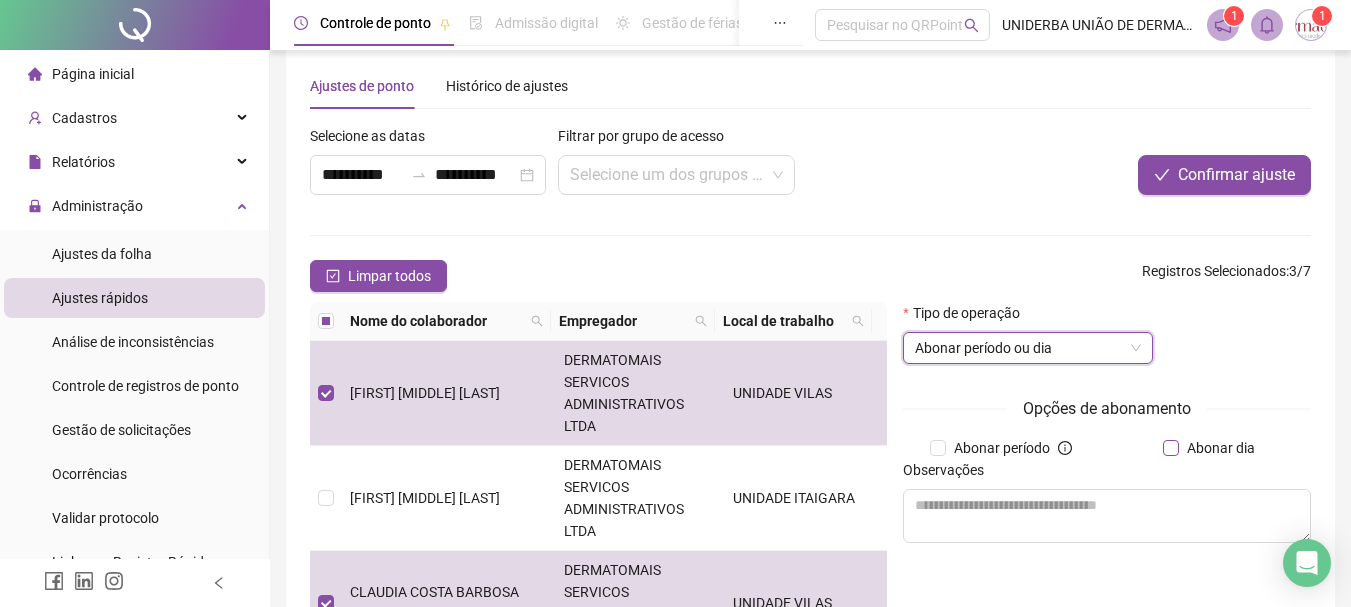 click on "Abonar dia" at bounding box center (1221, 448) 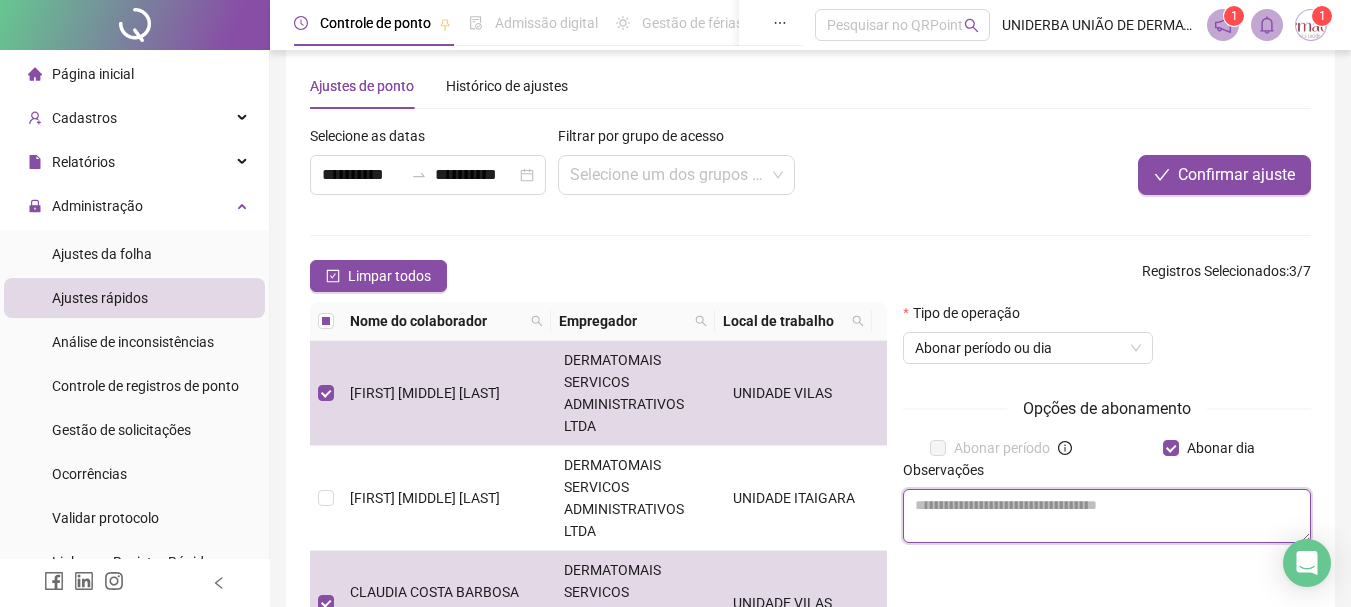 click at bounding box center [1107, 516] 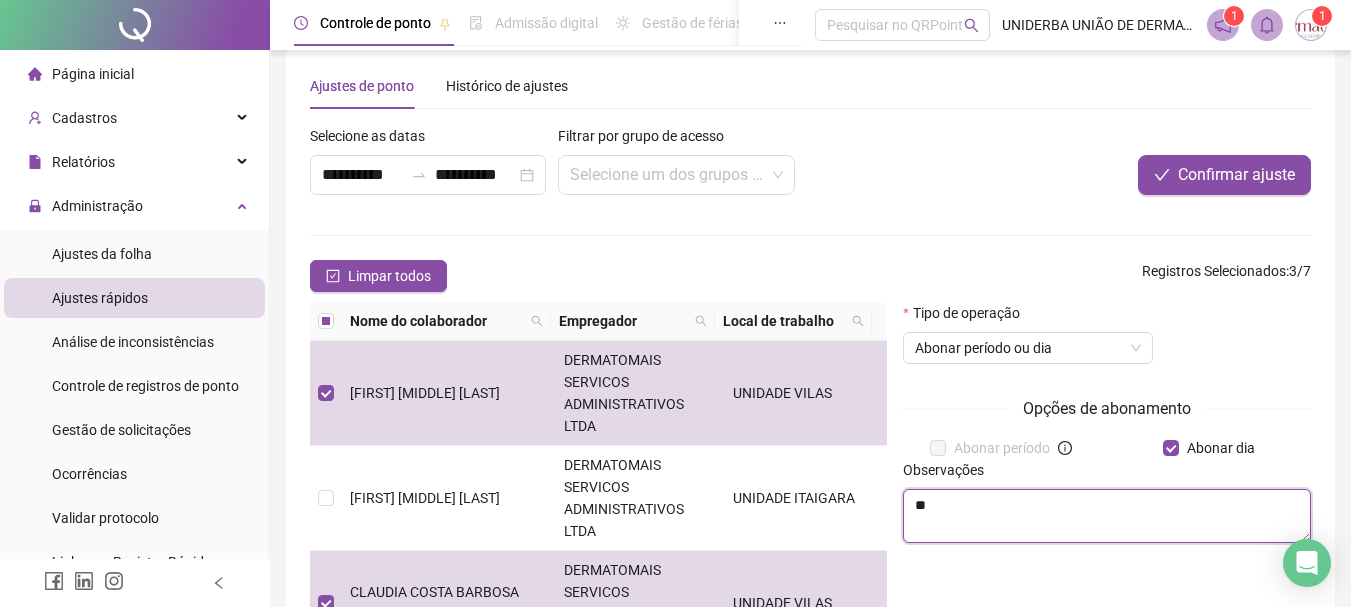 type on "*" 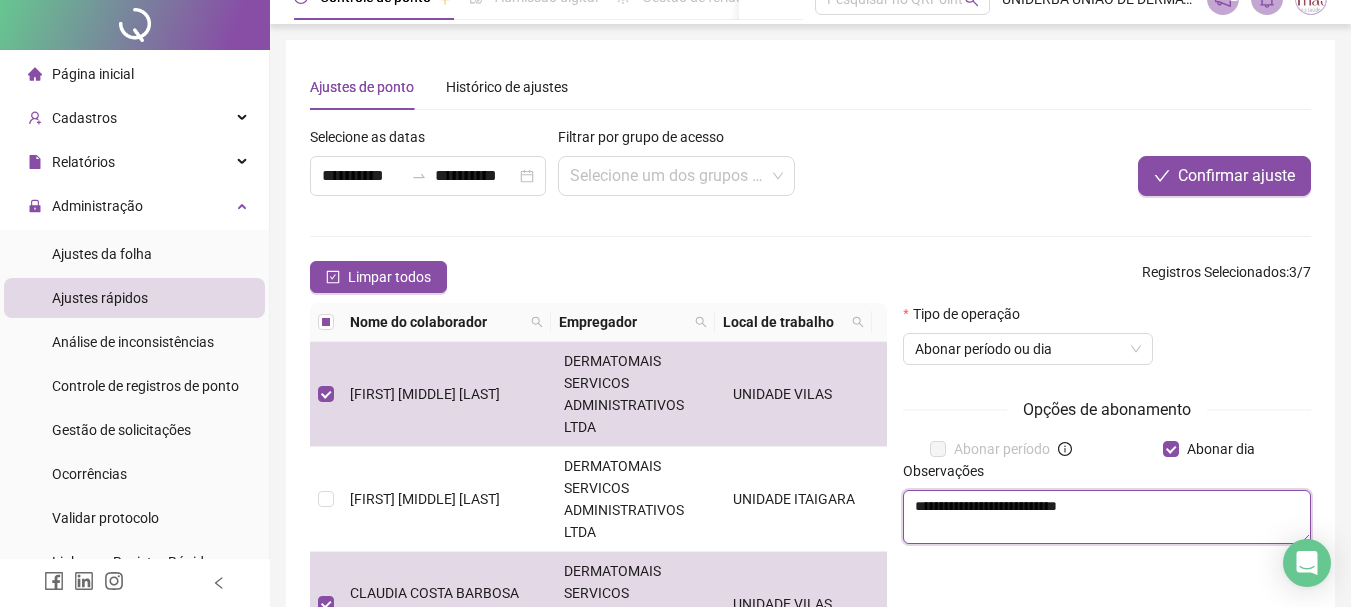 scroll, scrollTop: 0, scrollLeft: 0, axis: both 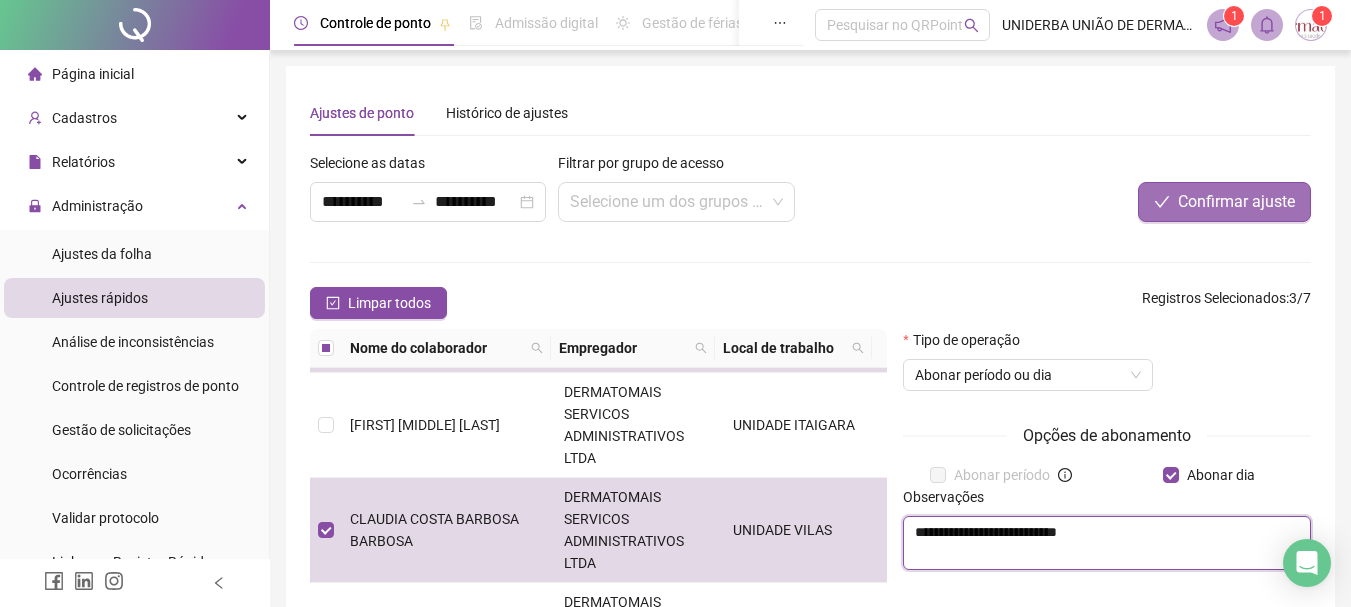 type on "**********" 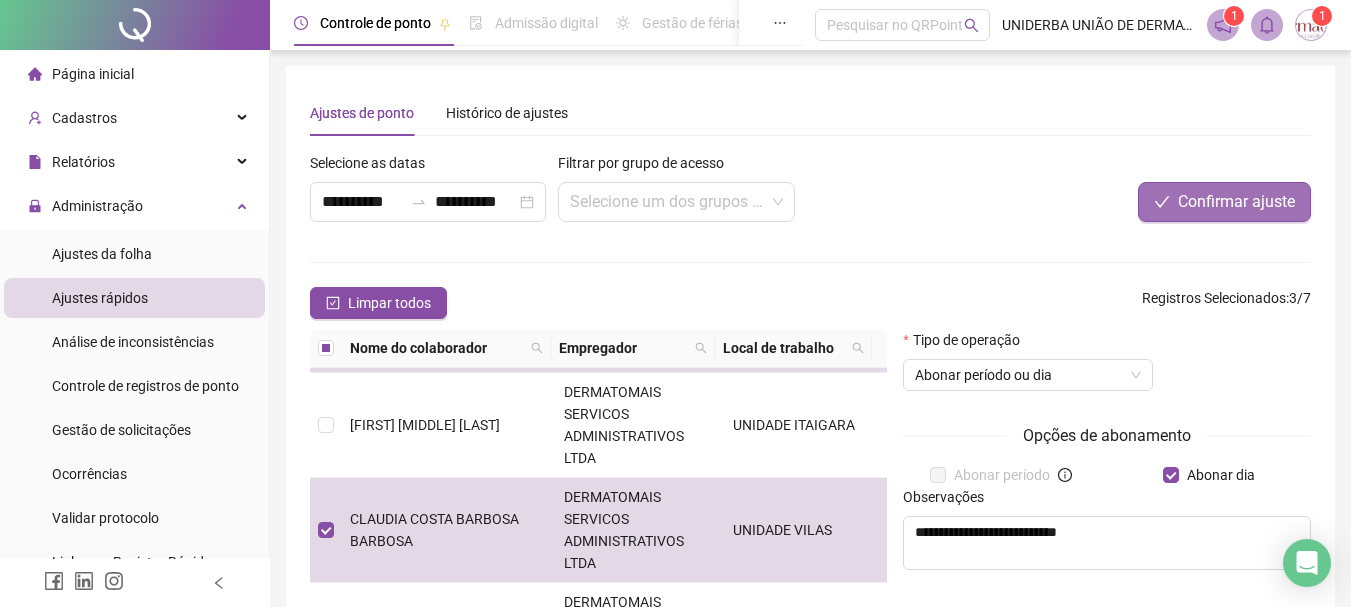 click on "Confirmar ajuste" at bounding box center (1236, 202) 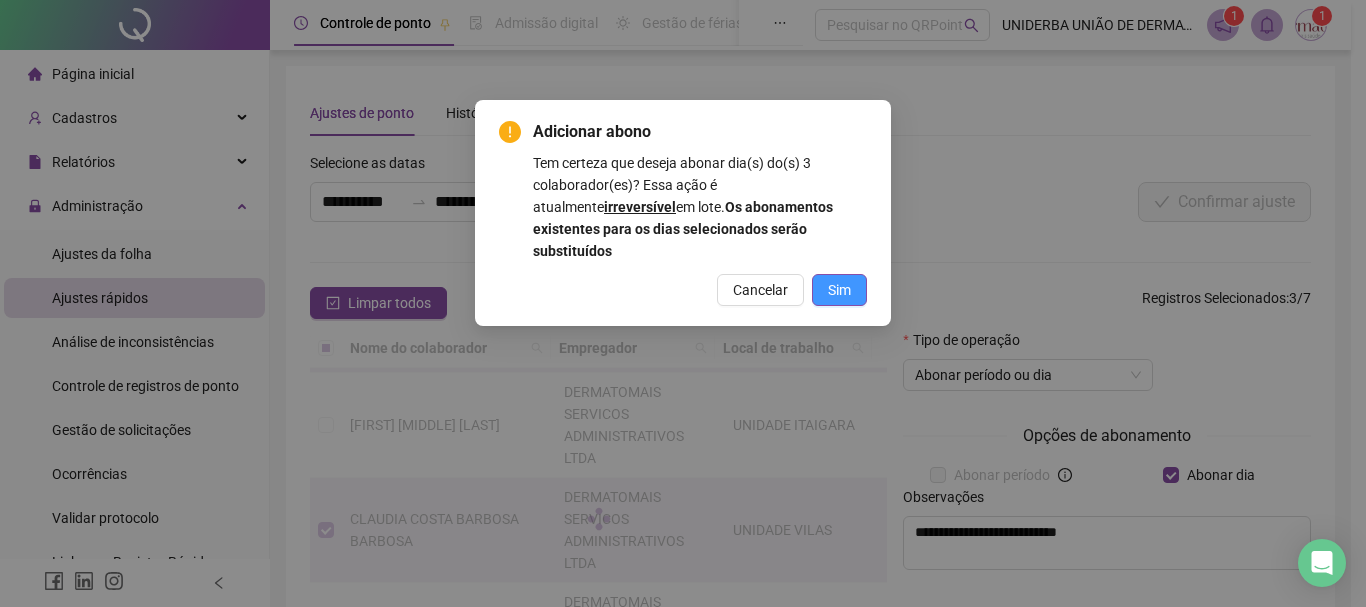 click on "Sim" at bounding box center (839, 290) 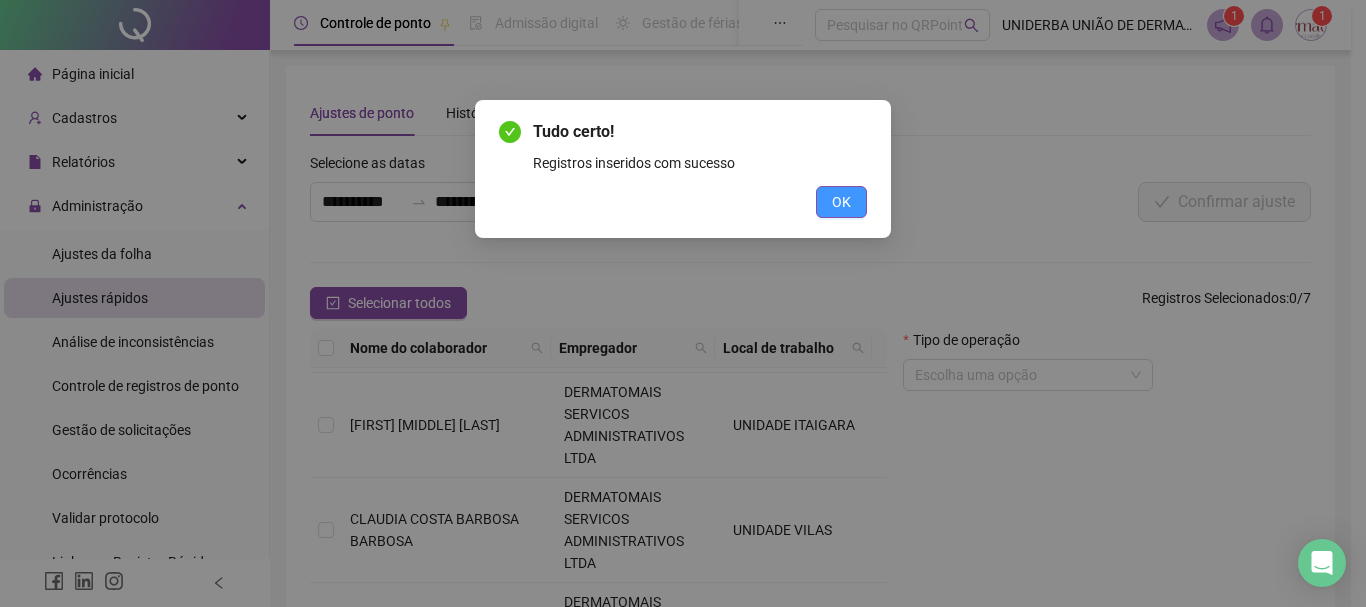 click on "OK" at bounding box center (841, 202) 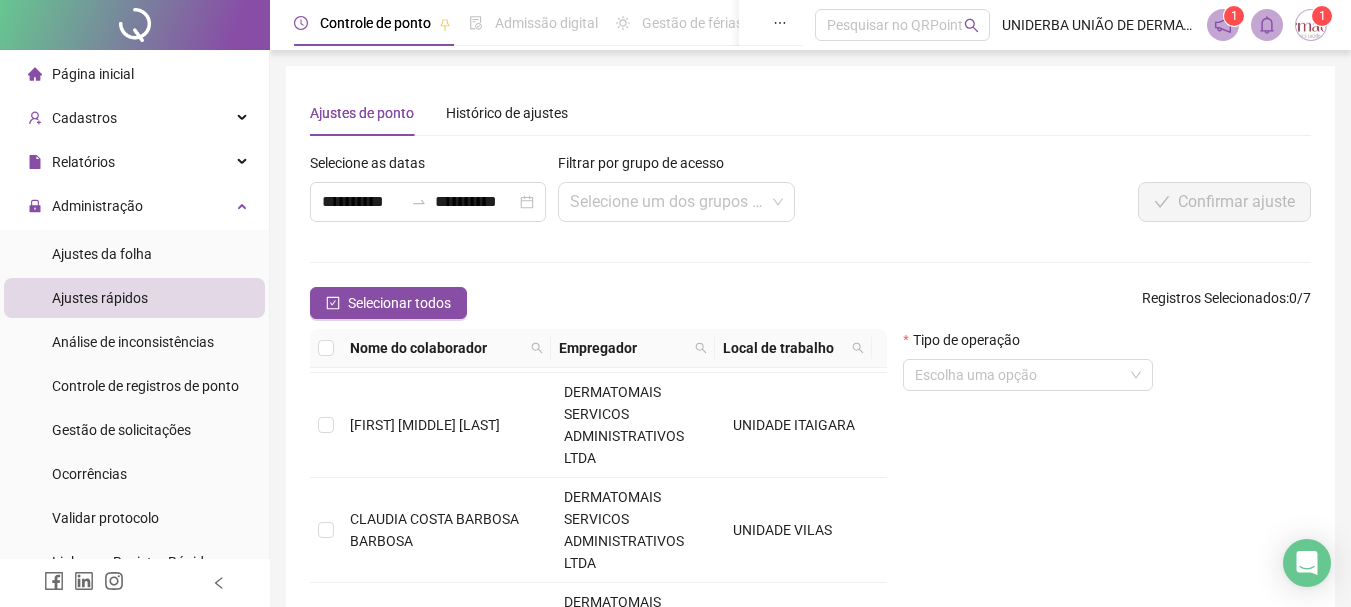 click on "Página inicial" at bounding box center (134, 74) 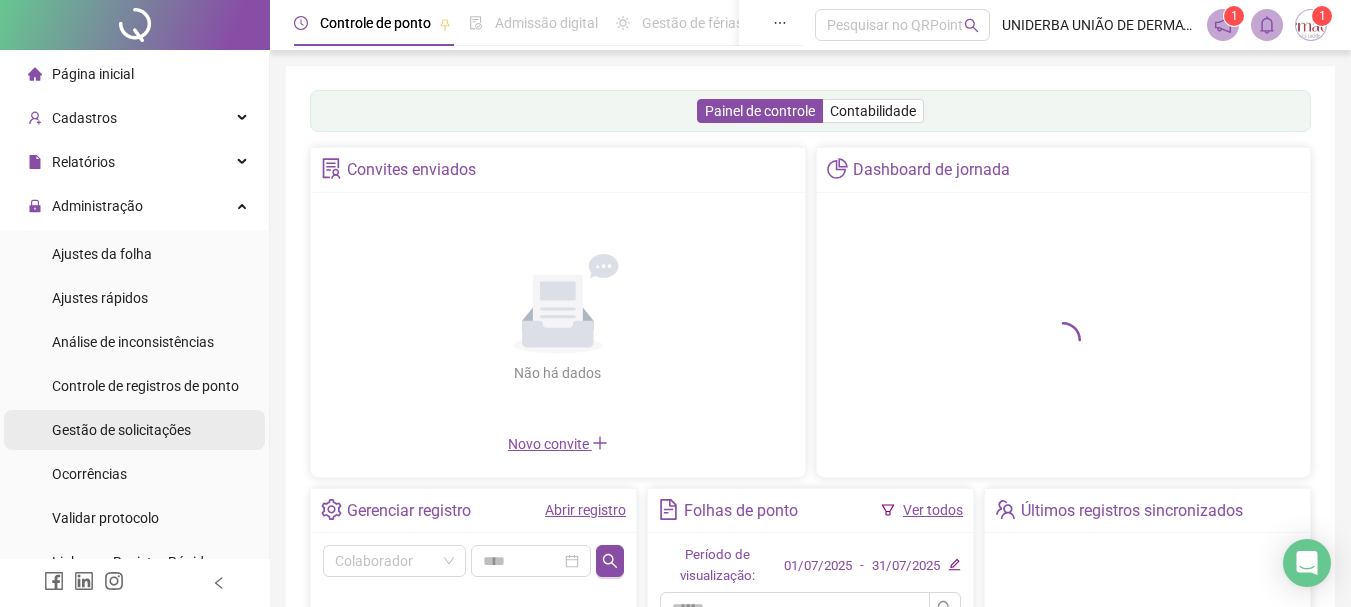 click on "Gestão de solicitações" at bounding box center [121, 430] 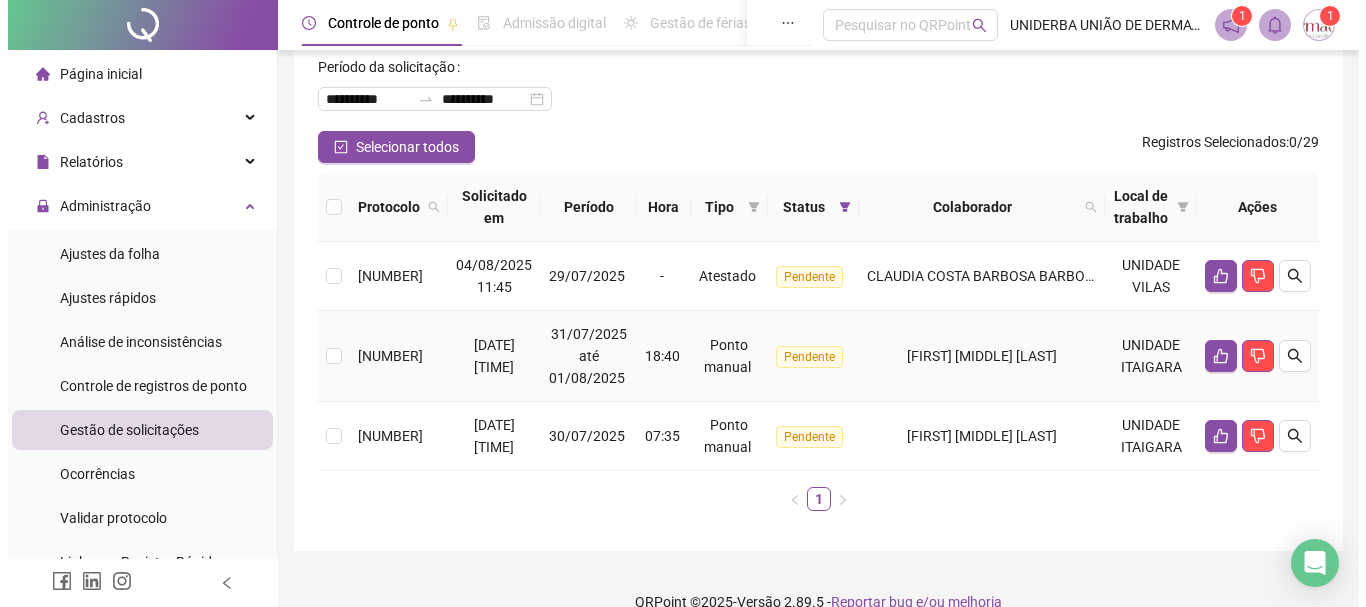 scroll, scrollTop: 113, scrollLeft: 0, axis: vertical 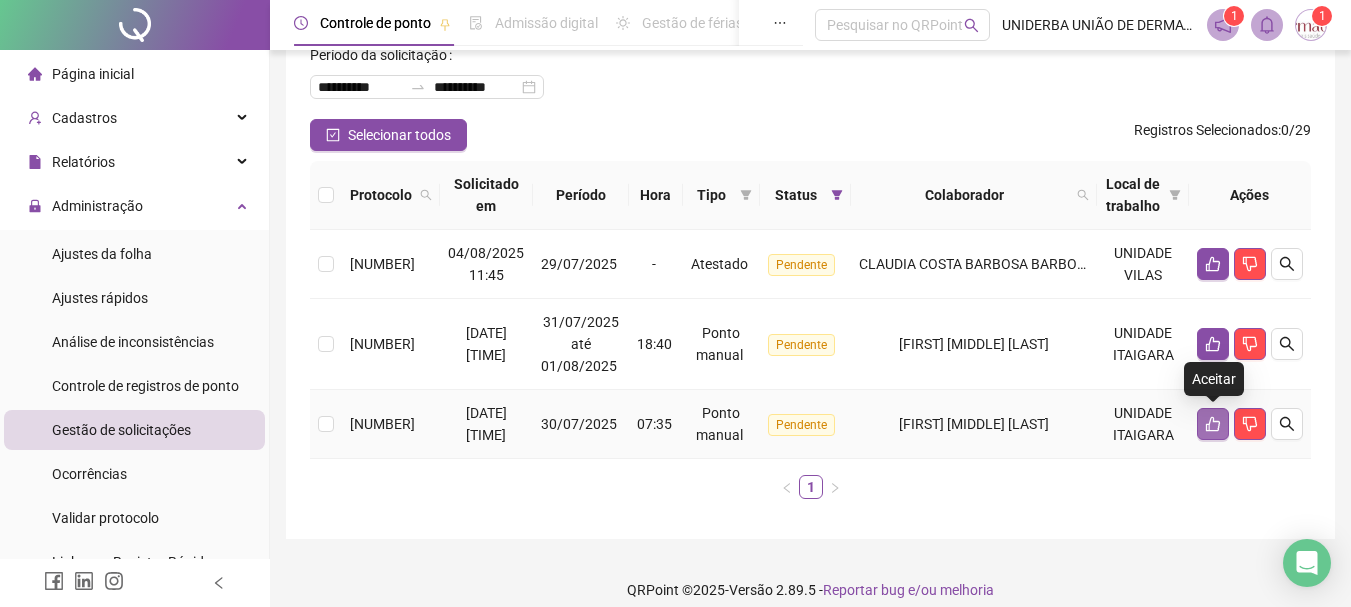 click at bounding box center [1213, 424] 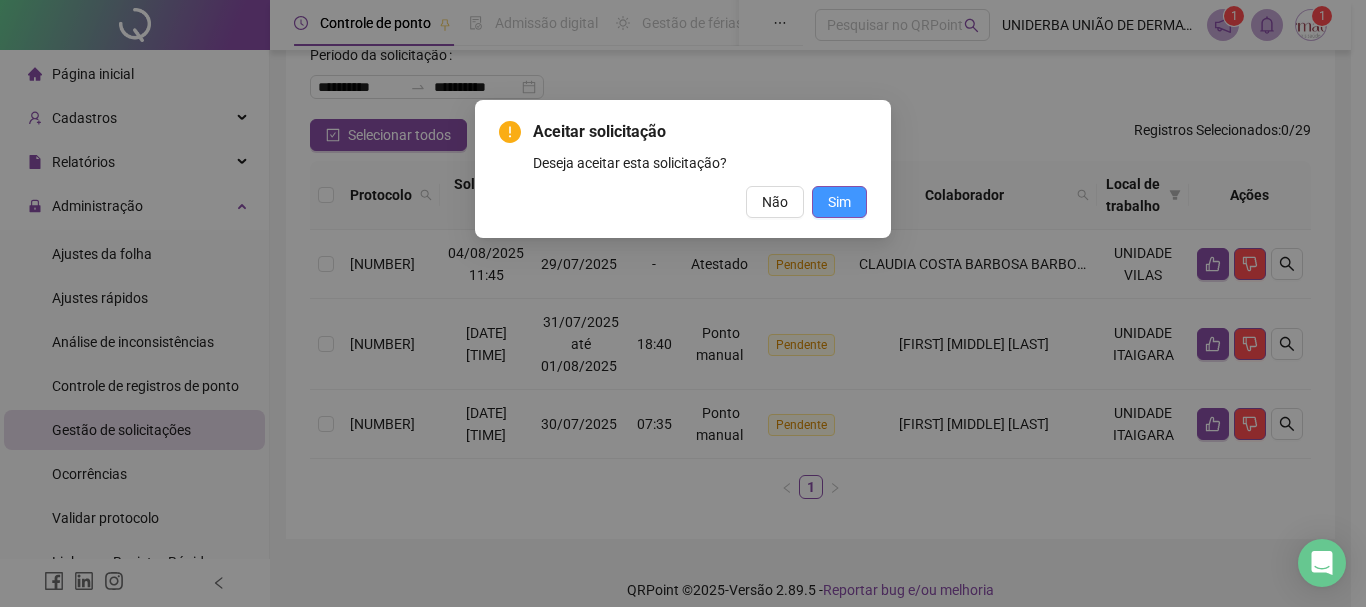 click on "Sim" at bounding box center [839, 202] 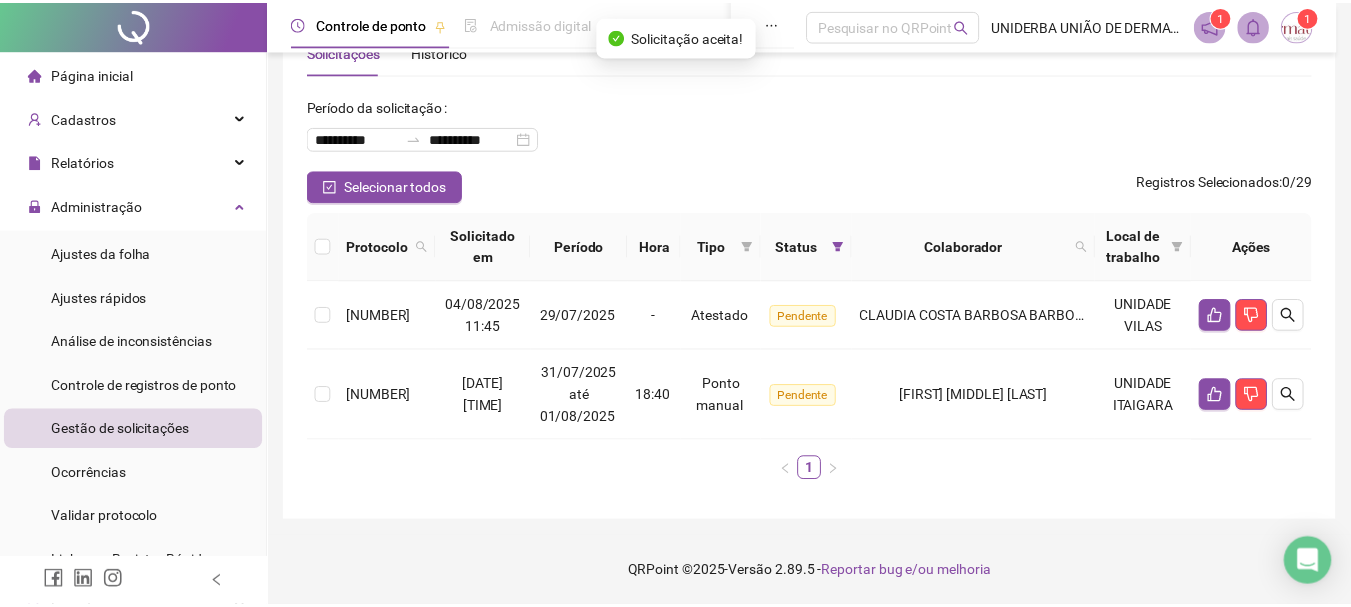 scroll, scrollTop: 62, scrollLeft: 0, axis: vertical 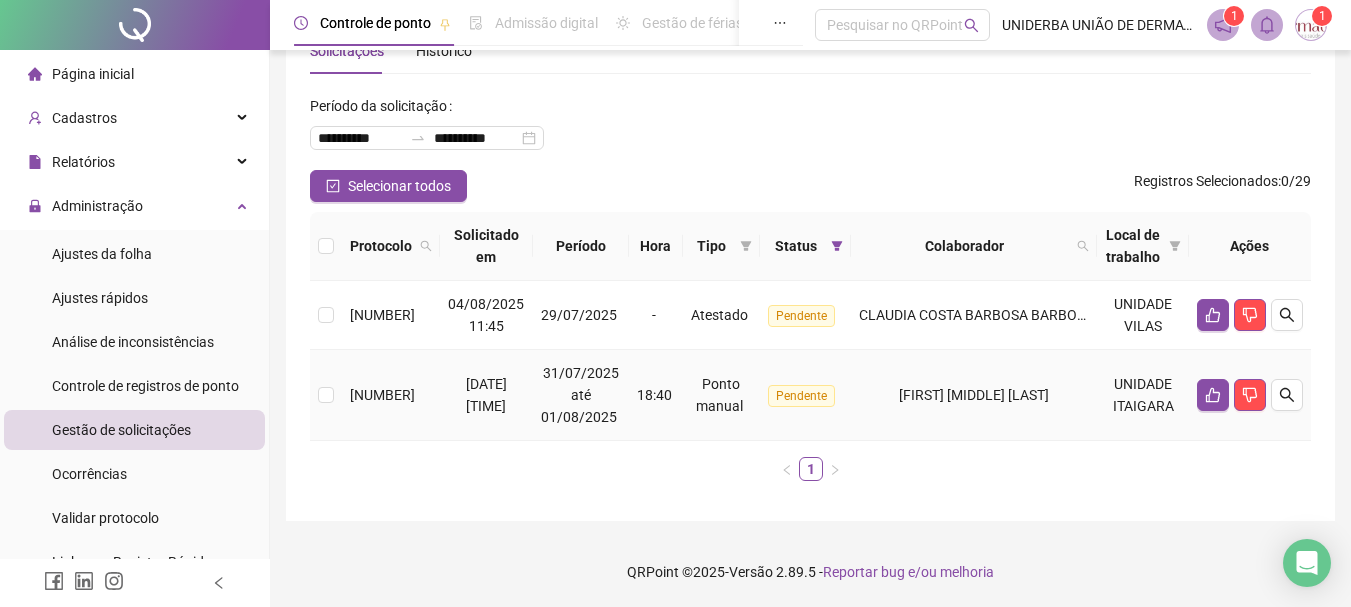 click at bounding box center (1250, 395) 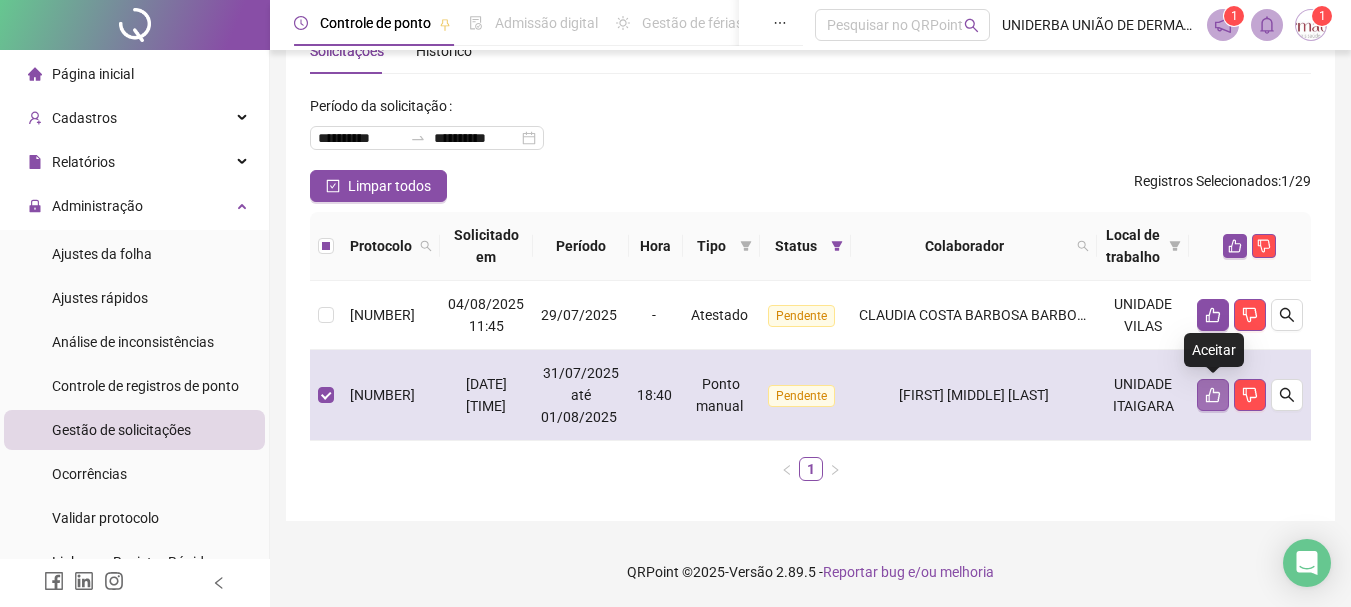 click 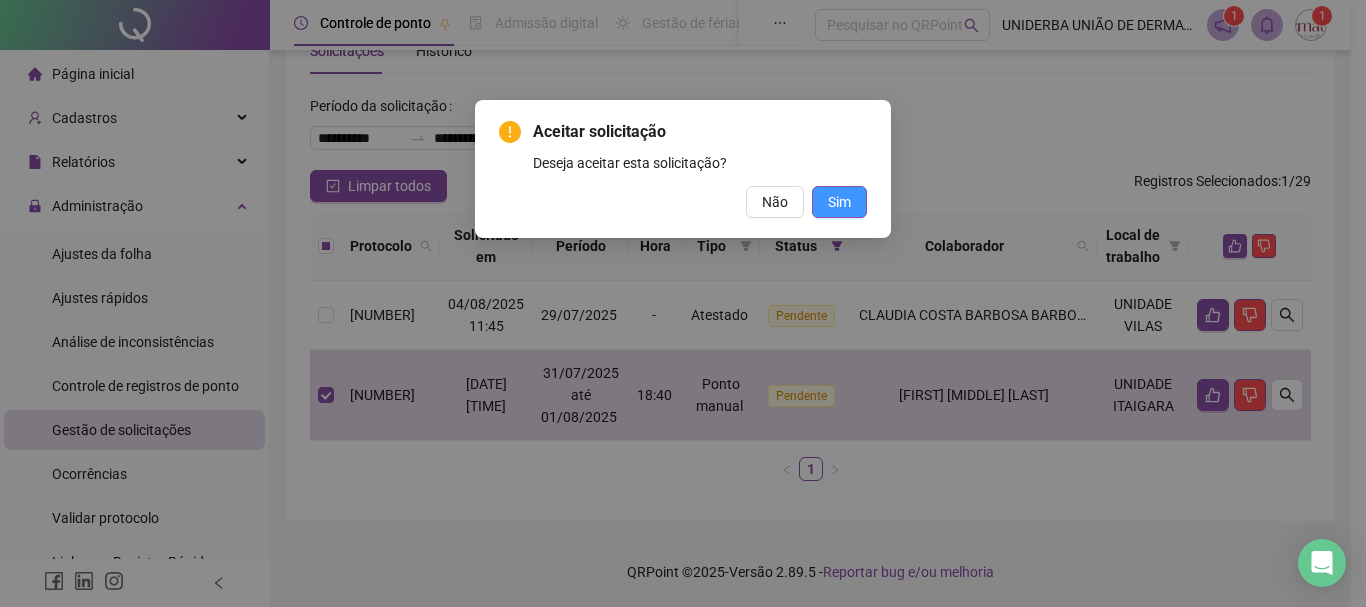 click on "Sim" at bounding box center [839, 202] 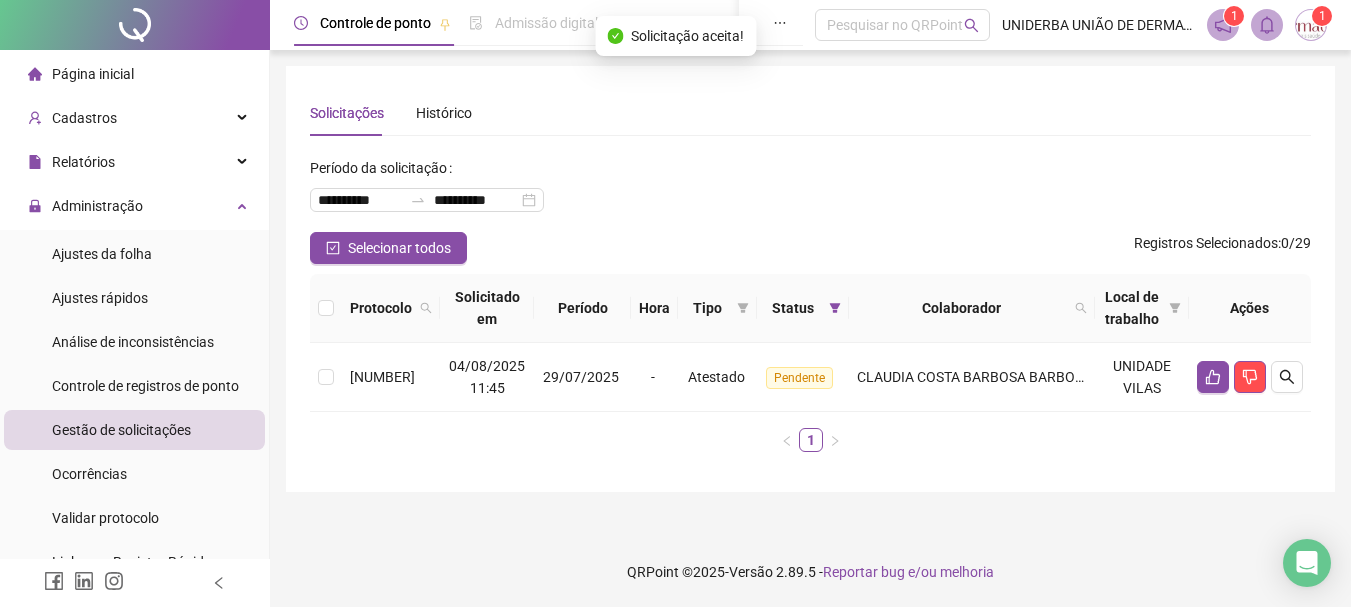 scroll, scrollTop: 0, scrollLeft: 0, axis: both 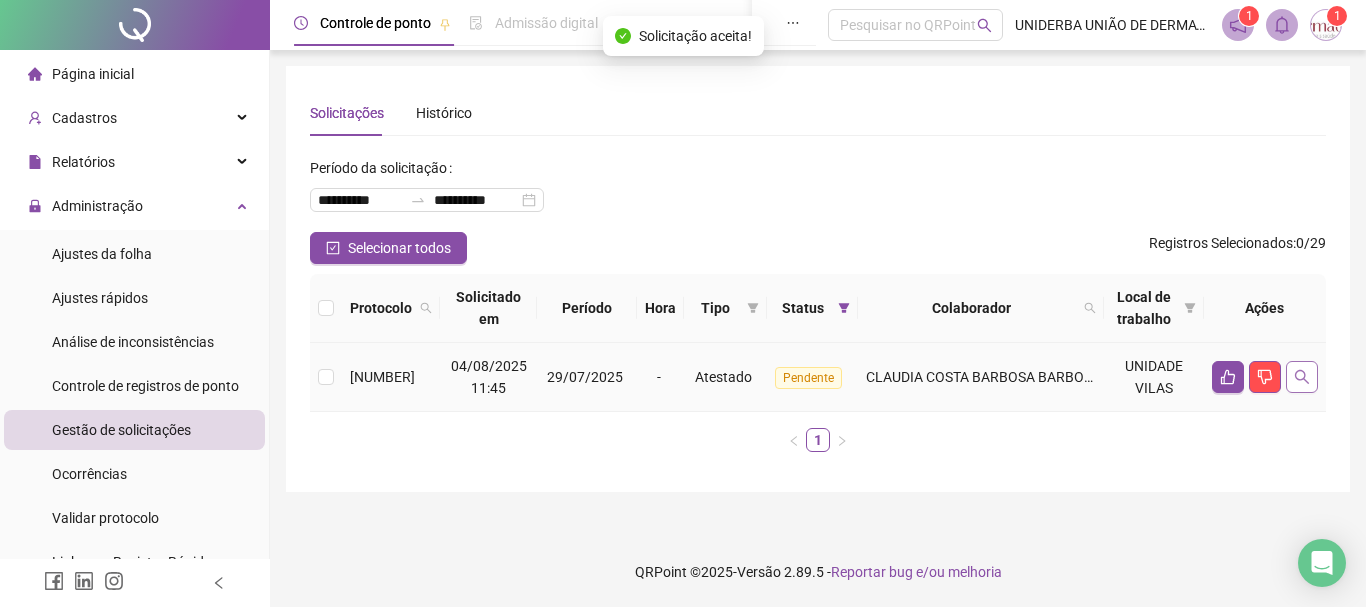 click 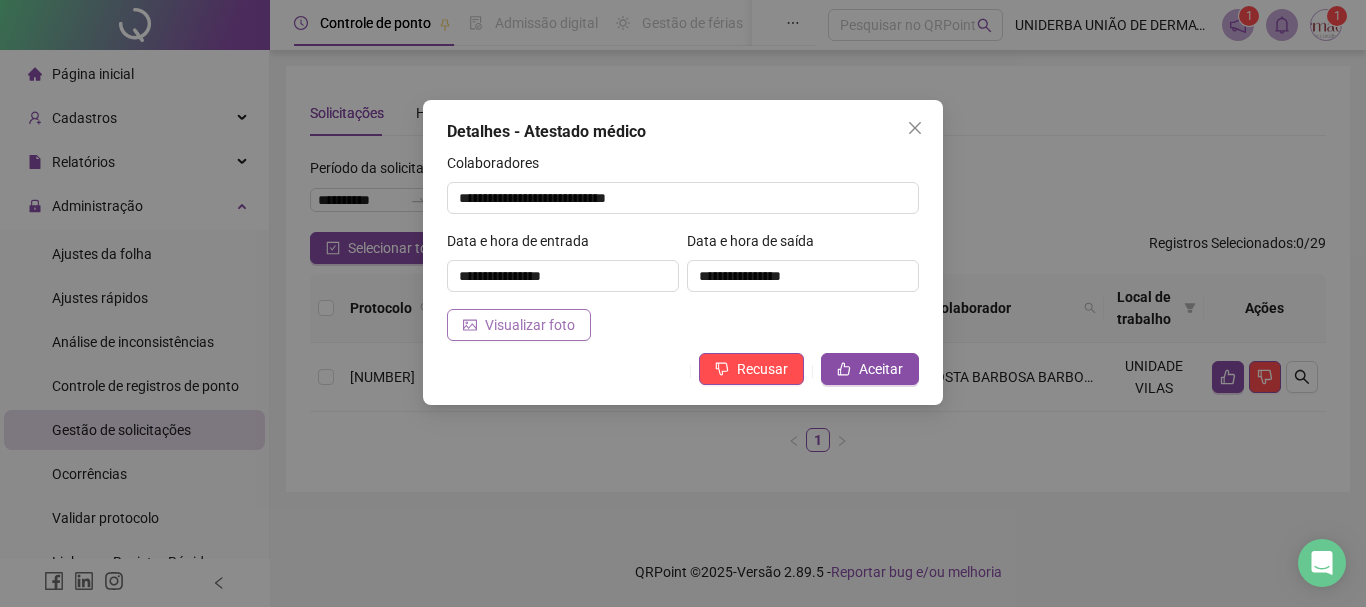 click on "Visualizar foto" at bounding box center [530, 325] 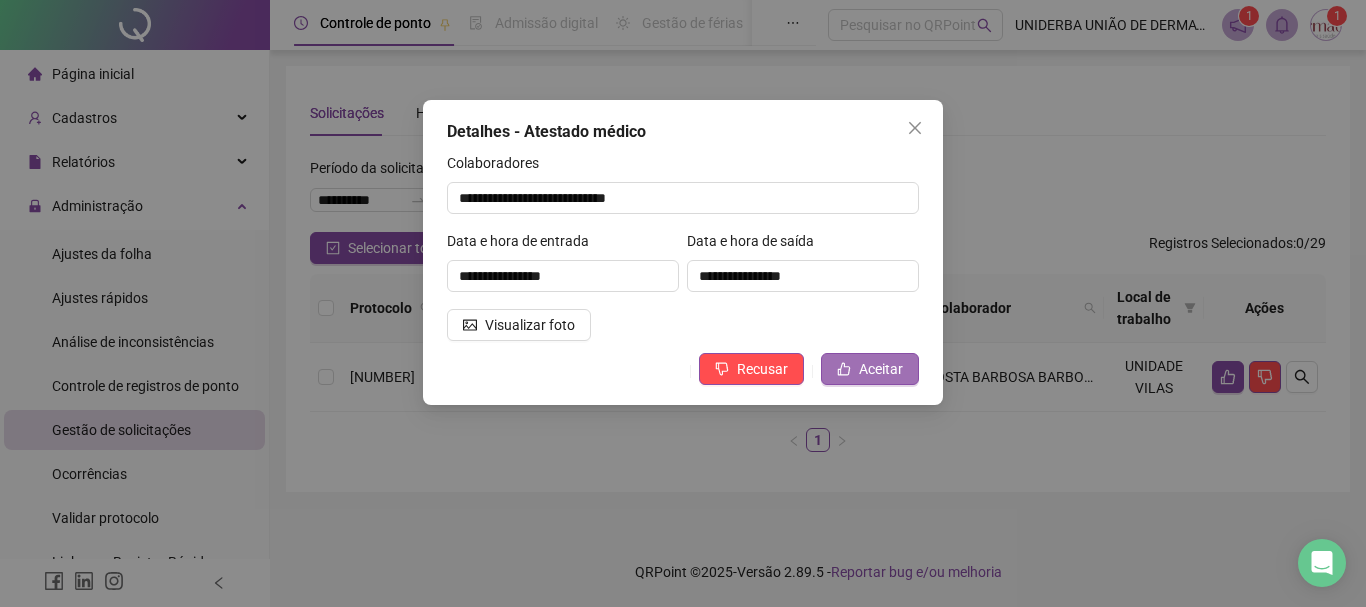 click on "Aceitar" at bounding box center (881, 369) 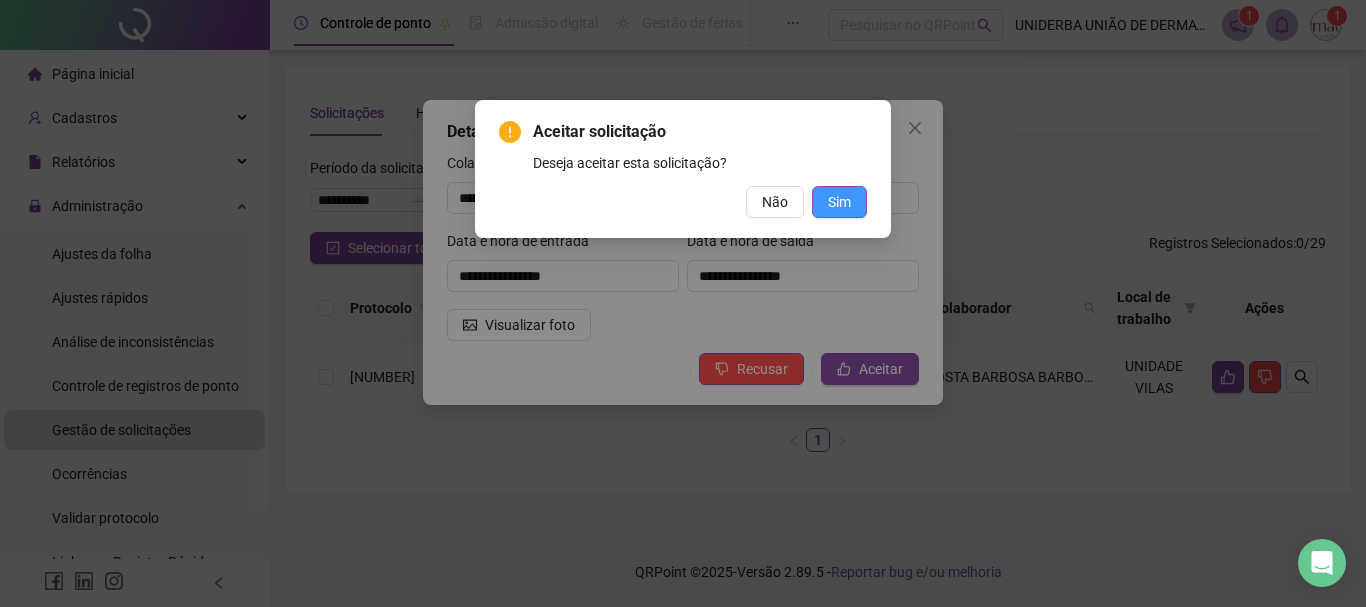 click on "Sim" at bounding box center [839, 202] 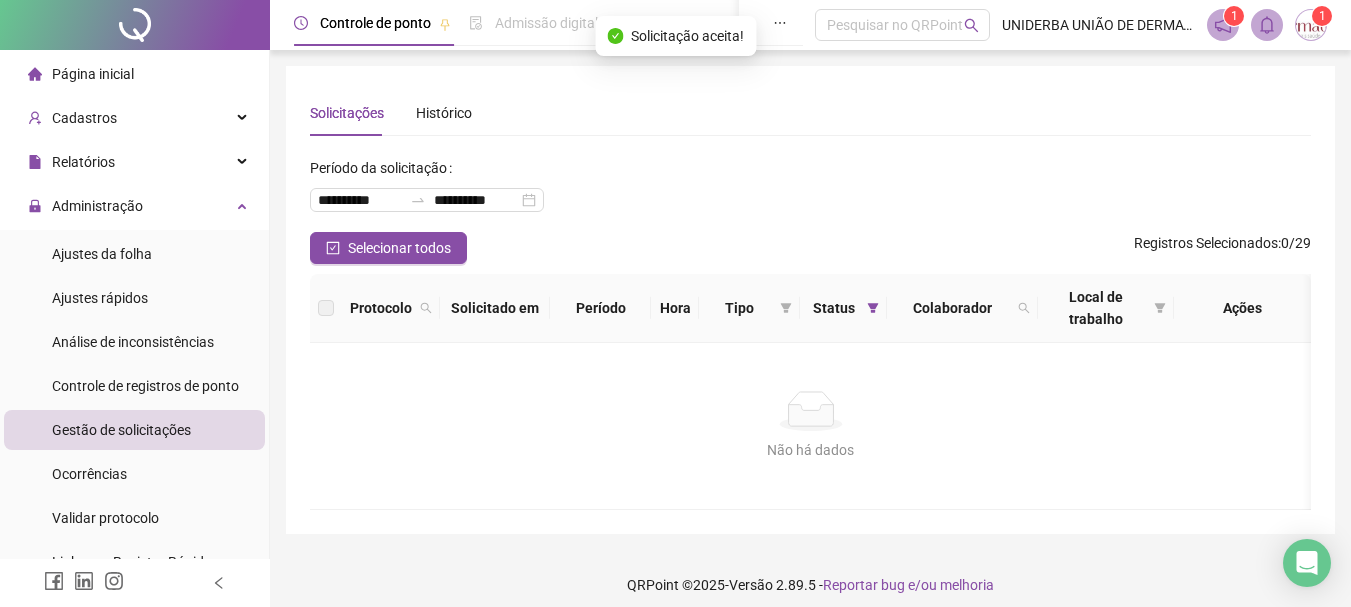 click on "Página inicial" at bounding box center [134, 74] 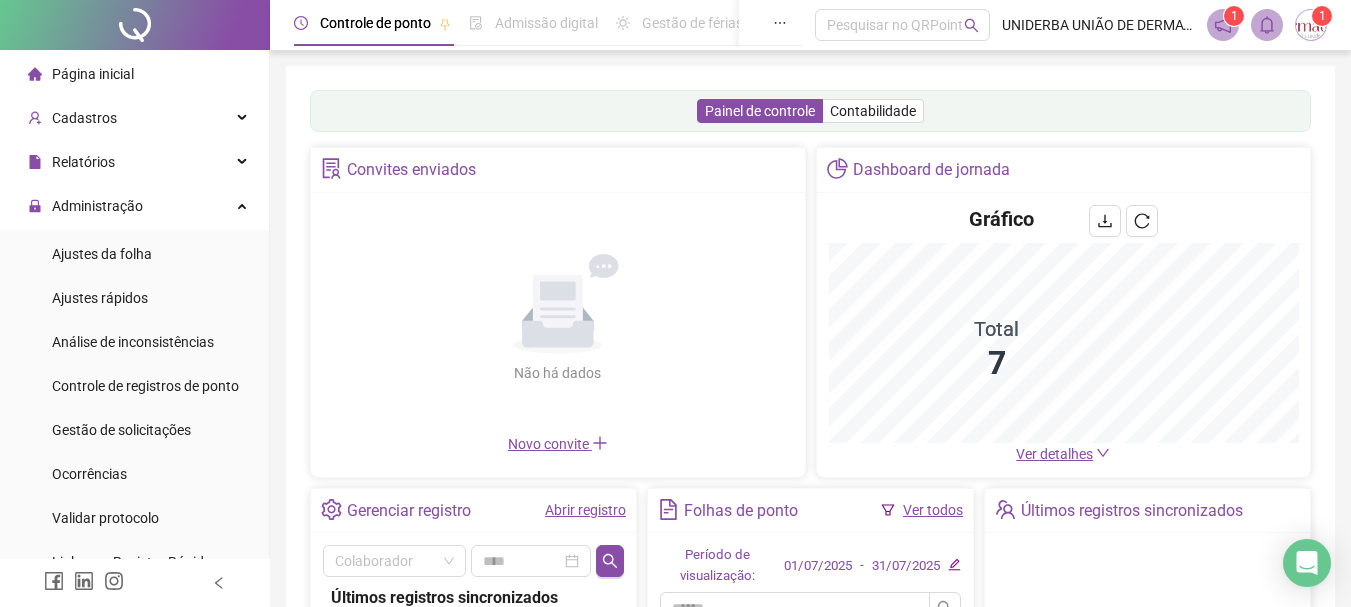 click 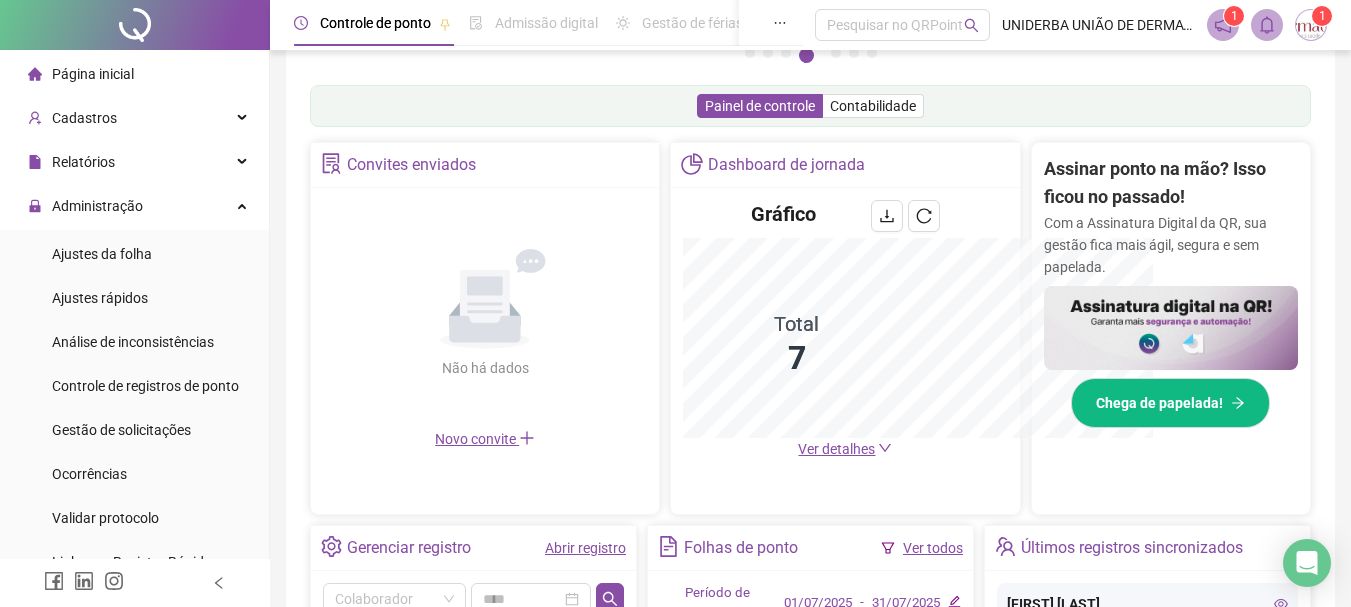 scroll, scrollTop: 595, scrollLeft: 0, axis: vertical 